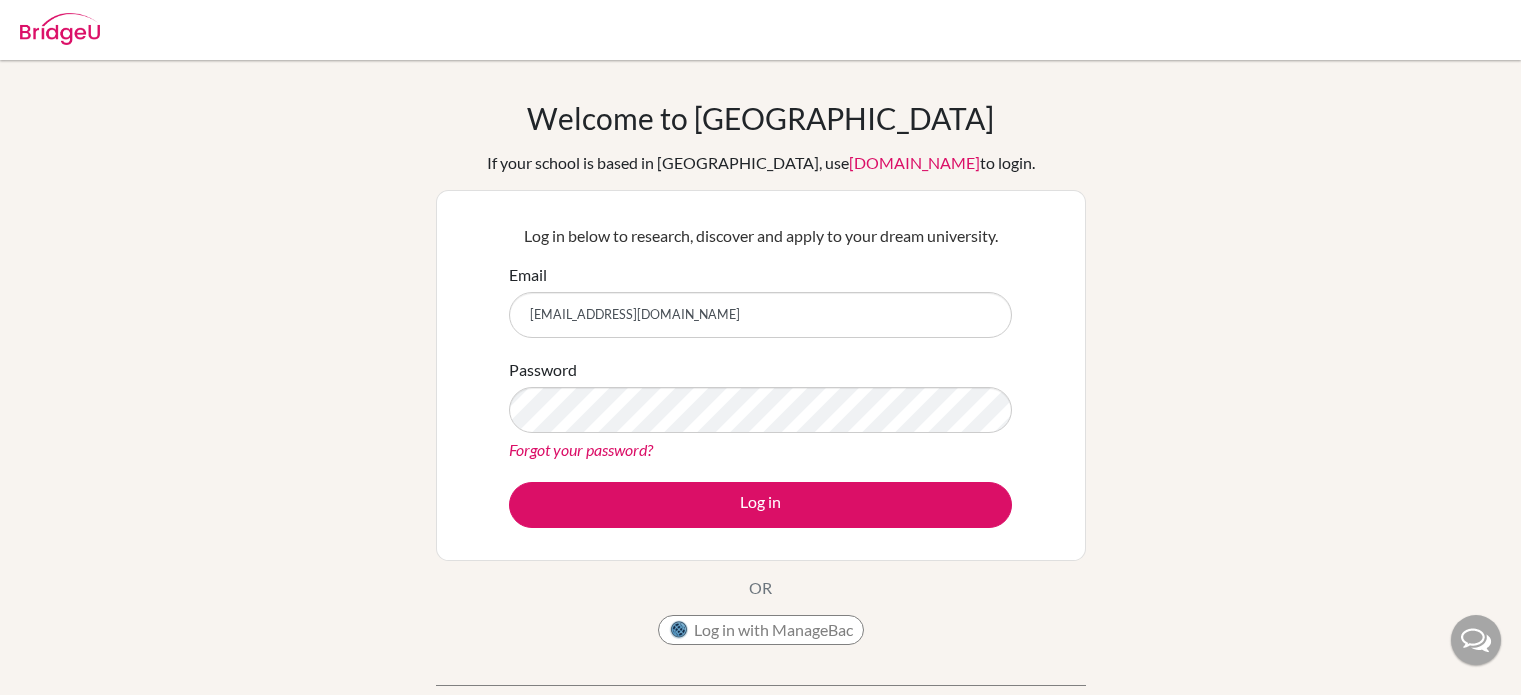 scroll, scrollTop: 0, scrollLeft: 0, axis: both 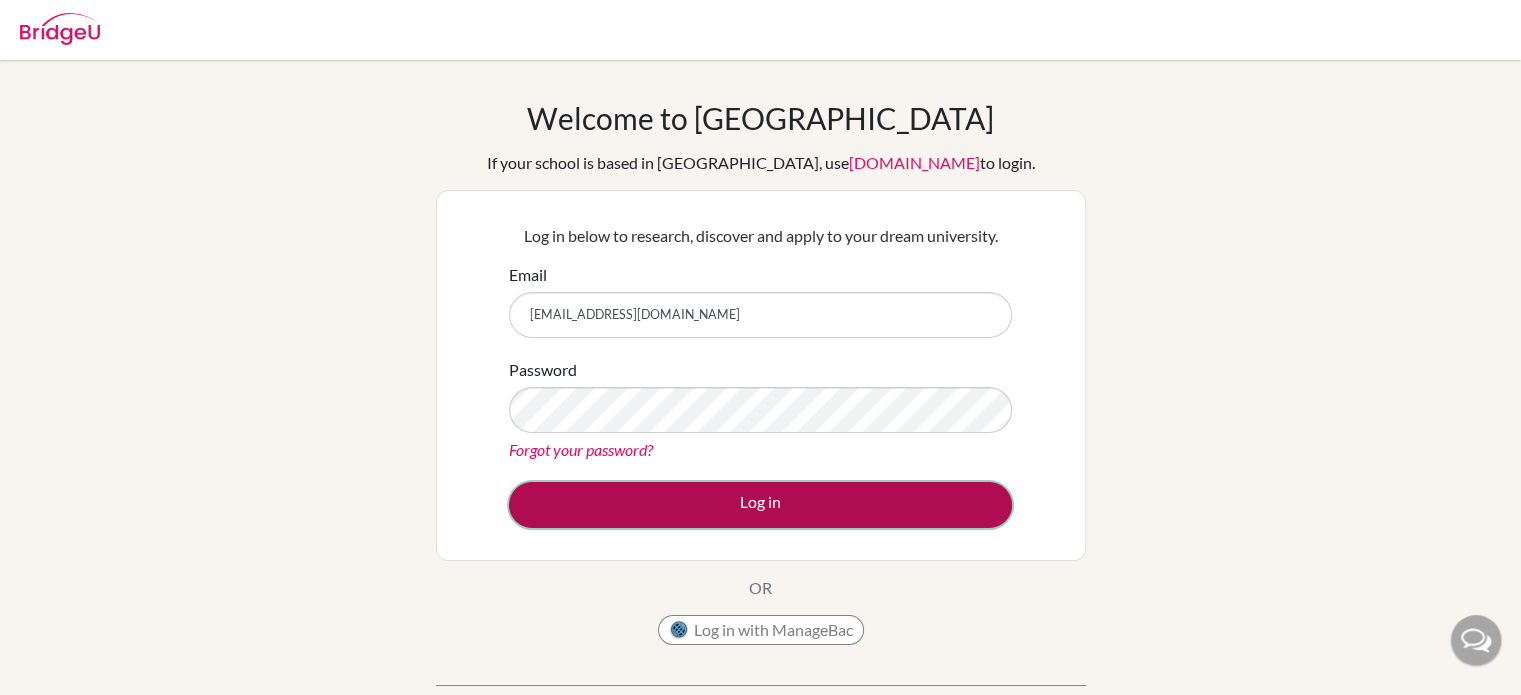click on "Log in" at bounding box center [760, 505] 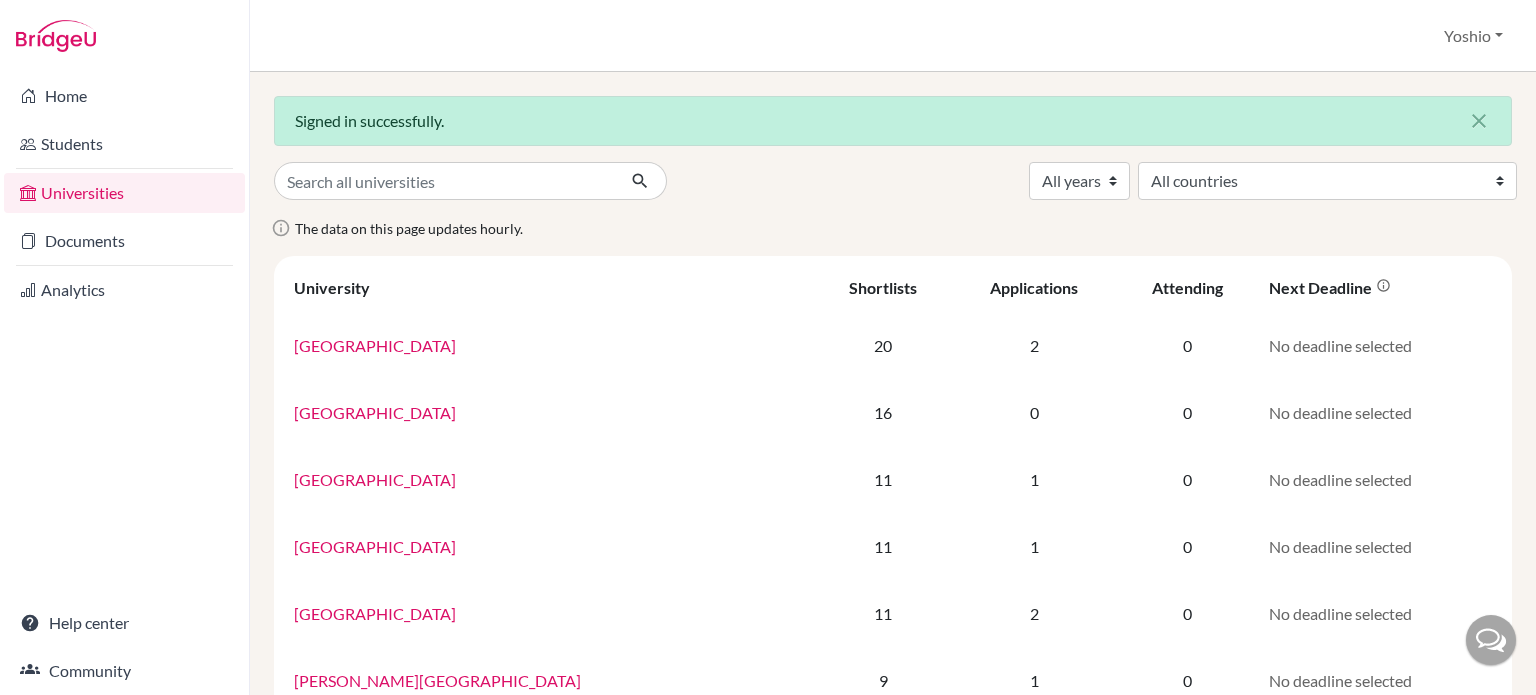 scroll, scrollTop: 0, scrollLeft: 0, axis: both 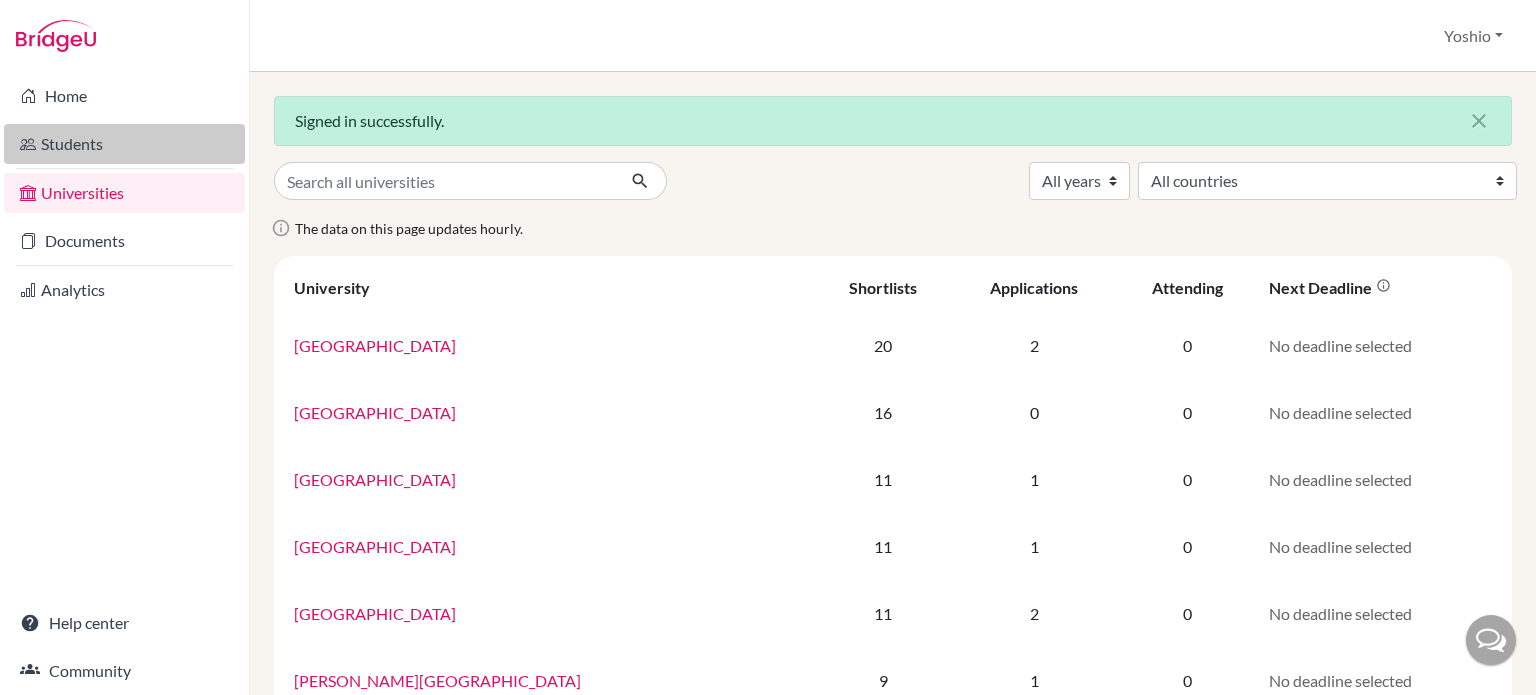 click on "Students" at bounding box center (124, 144) 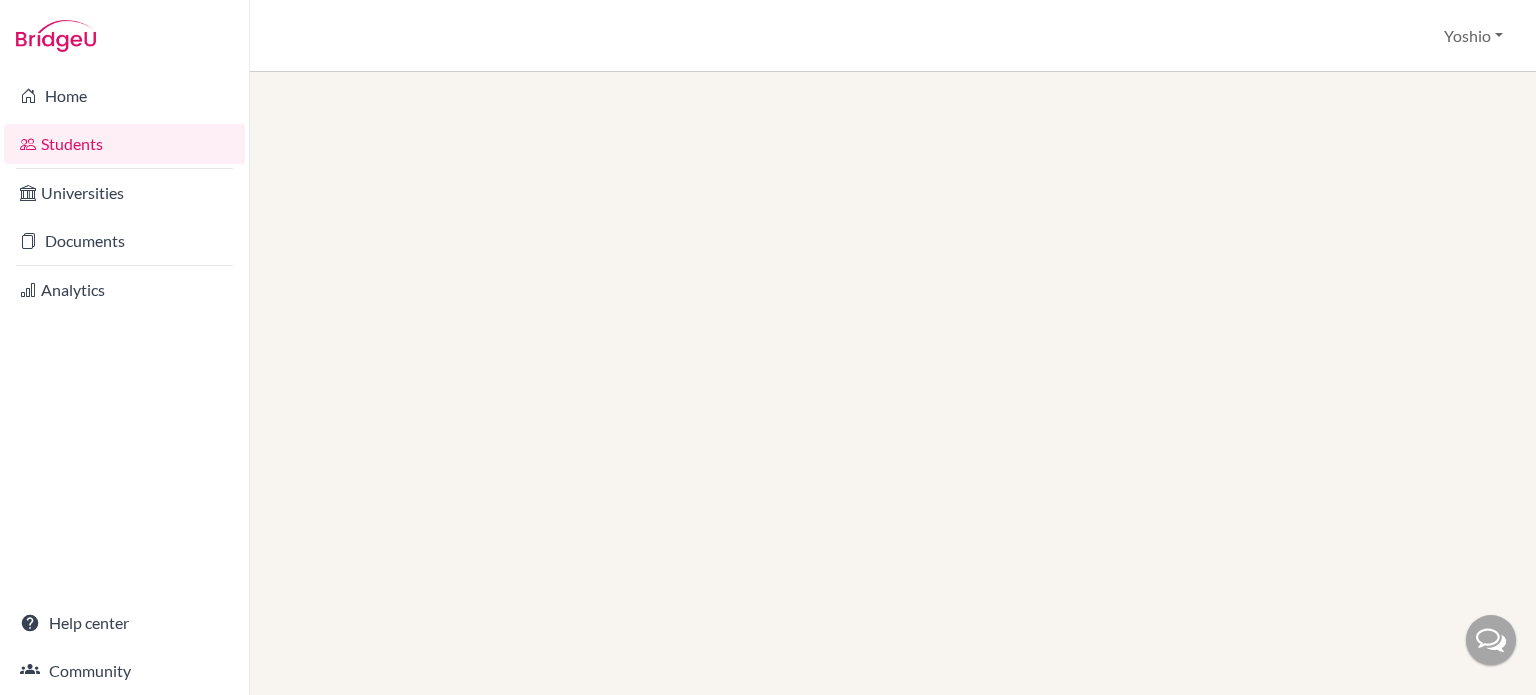 scroll, scrollTop: 0, scrollLeft: 0, axis: both 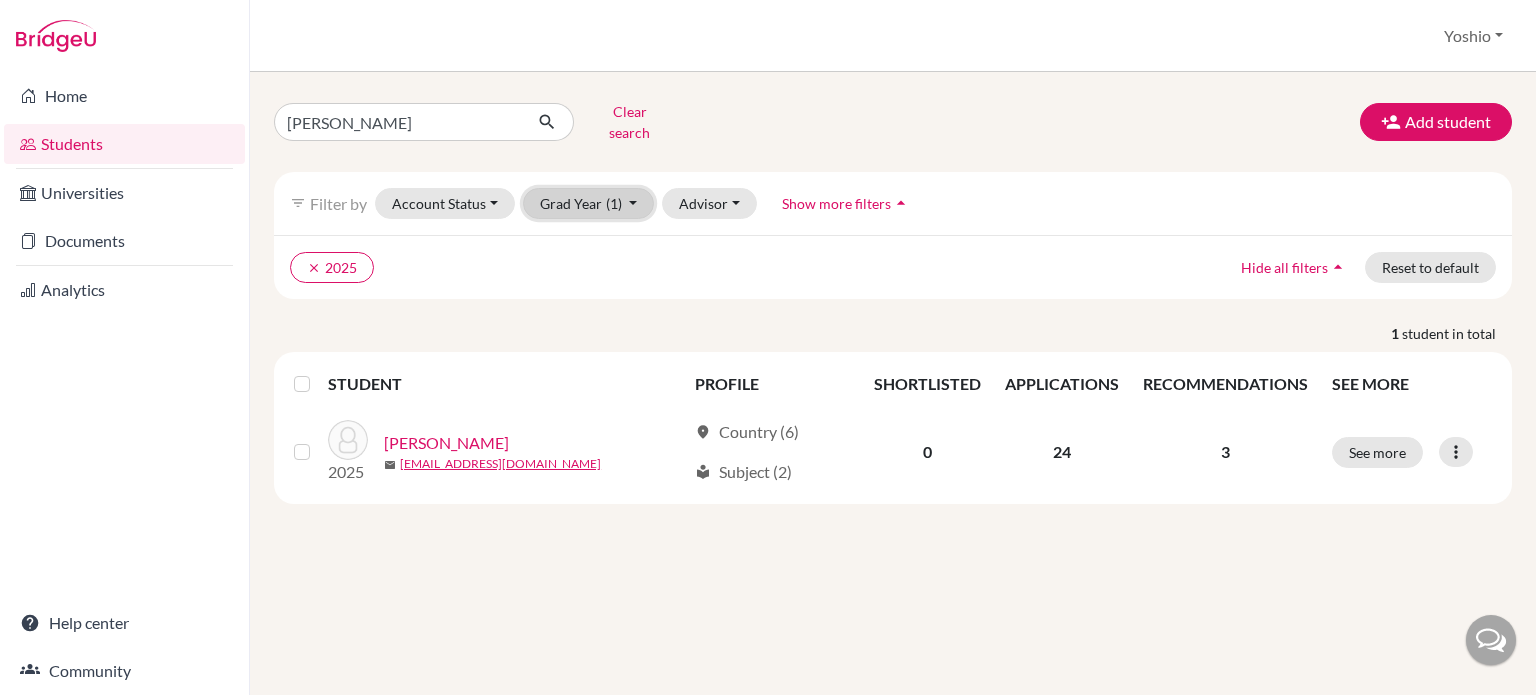 click on "(1)" at bounding box center (614, 203) 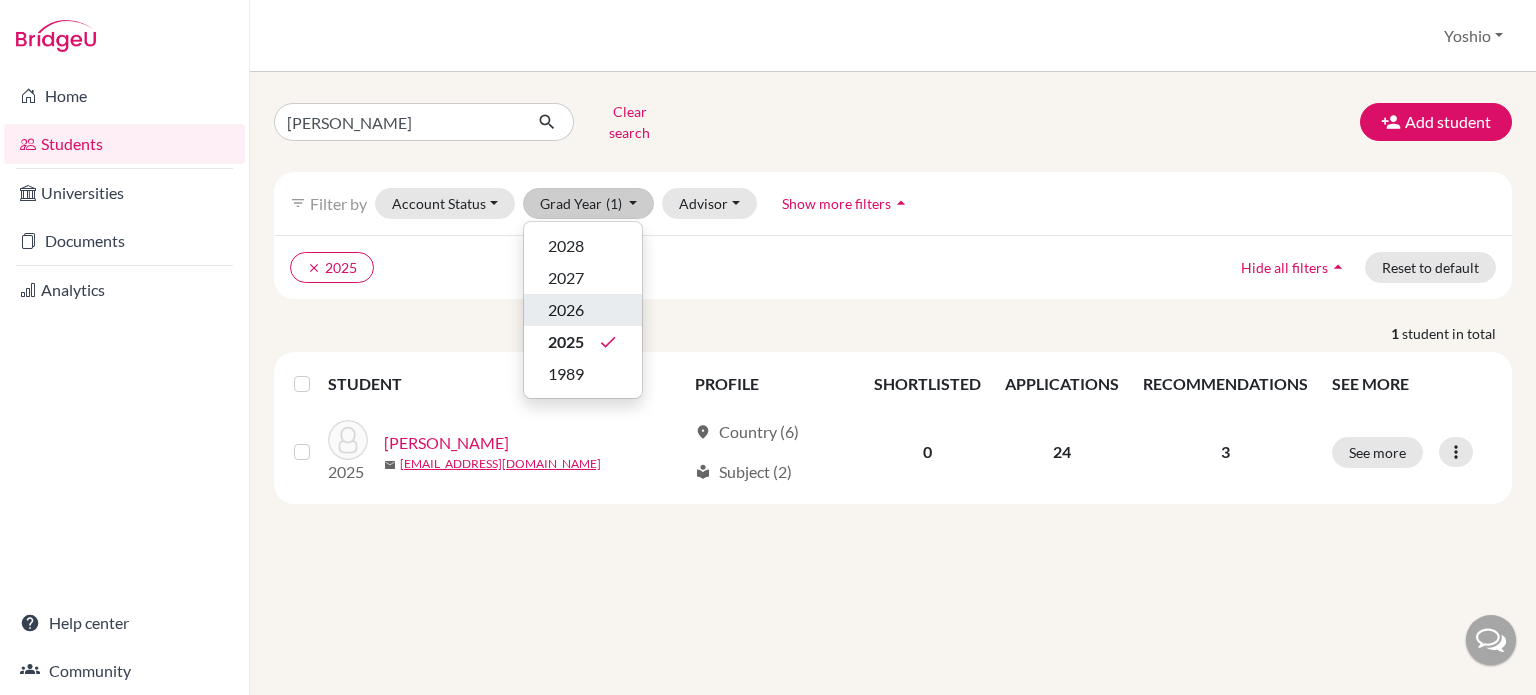 click on "2026" at bounding box center [566, 310] 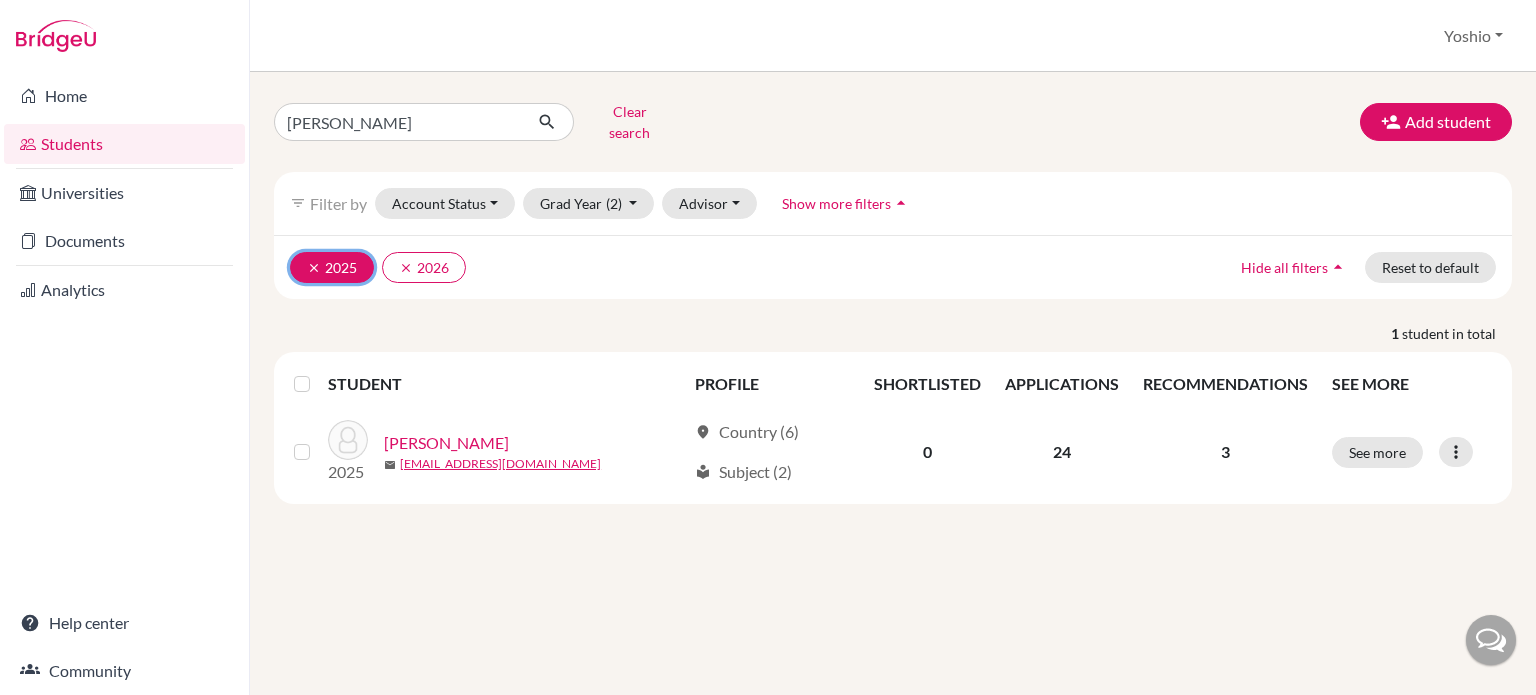 click on "clear" at bounding box center [314, 268] 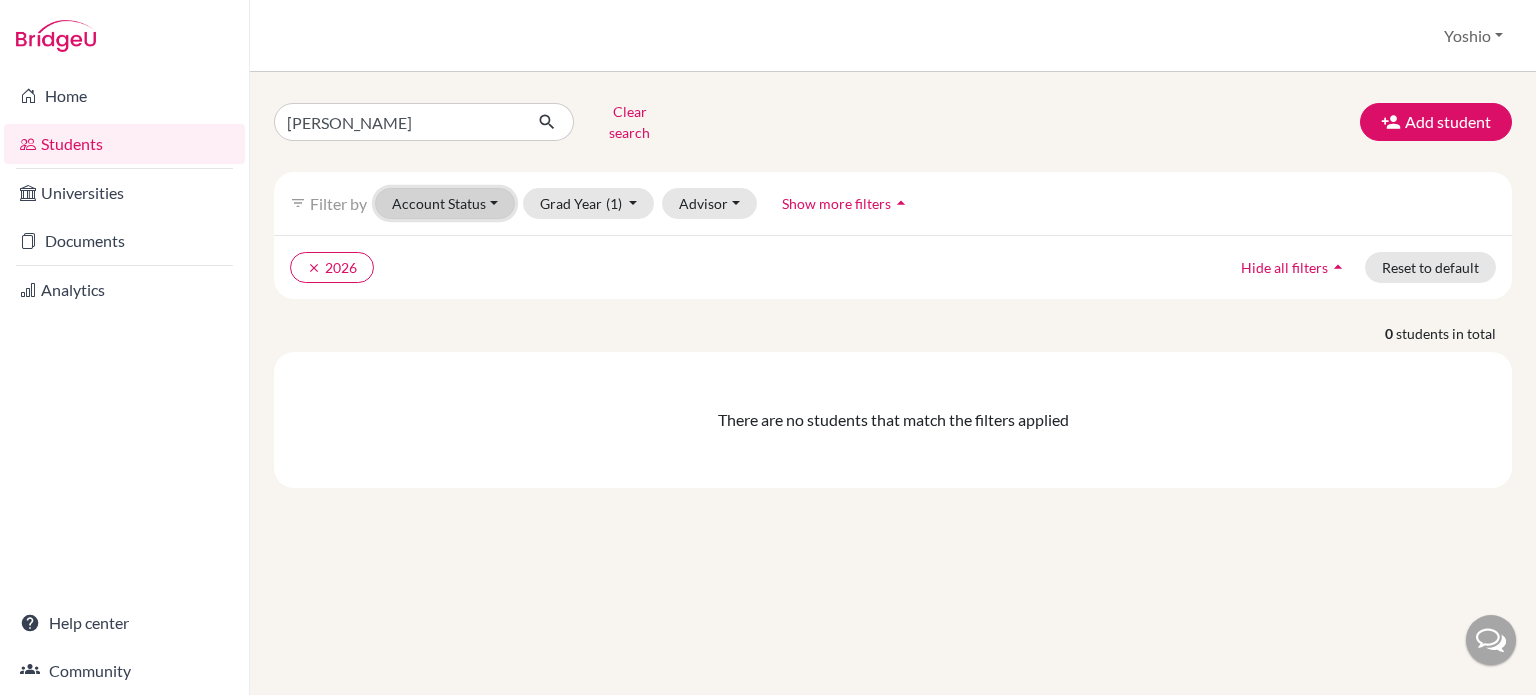 click on "Account Status" at bounding box center [445, 203] 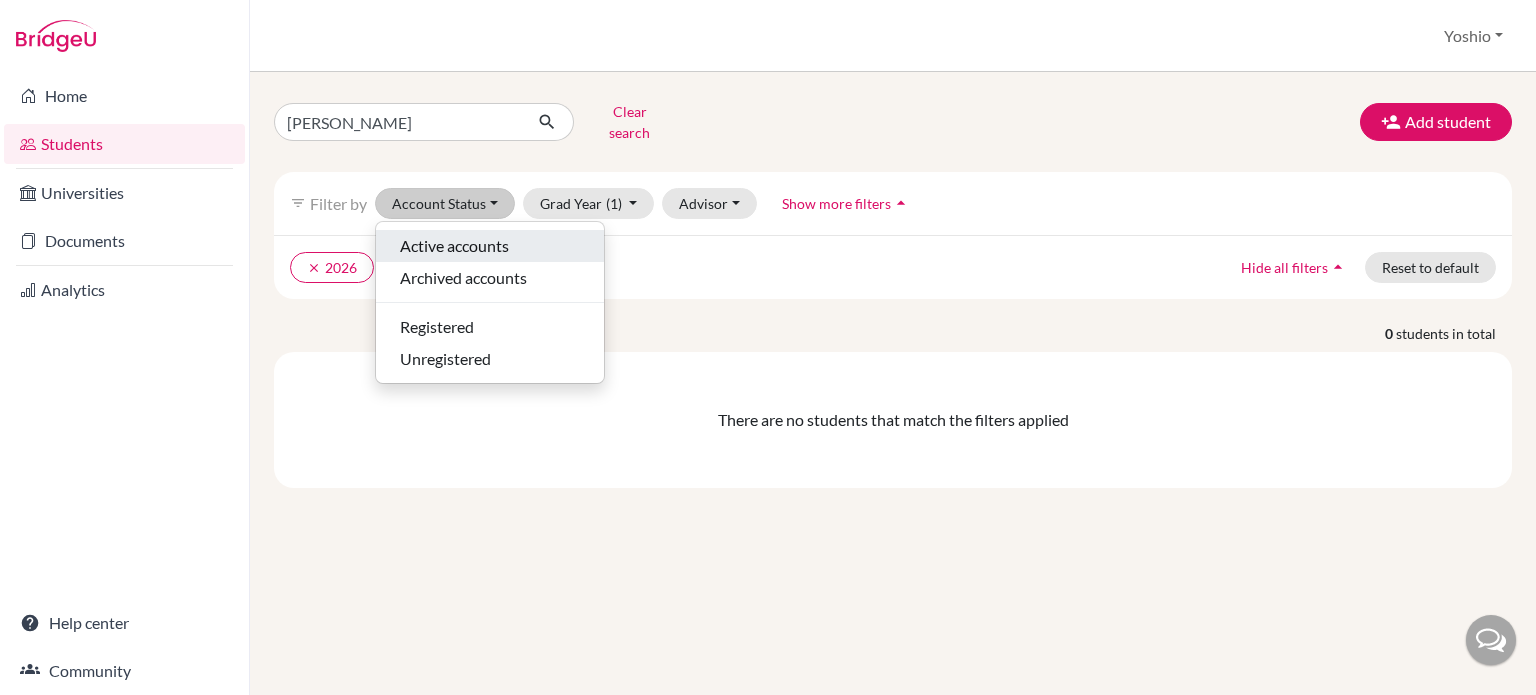 click on "Active accounts" at bounding box center [454, 246] 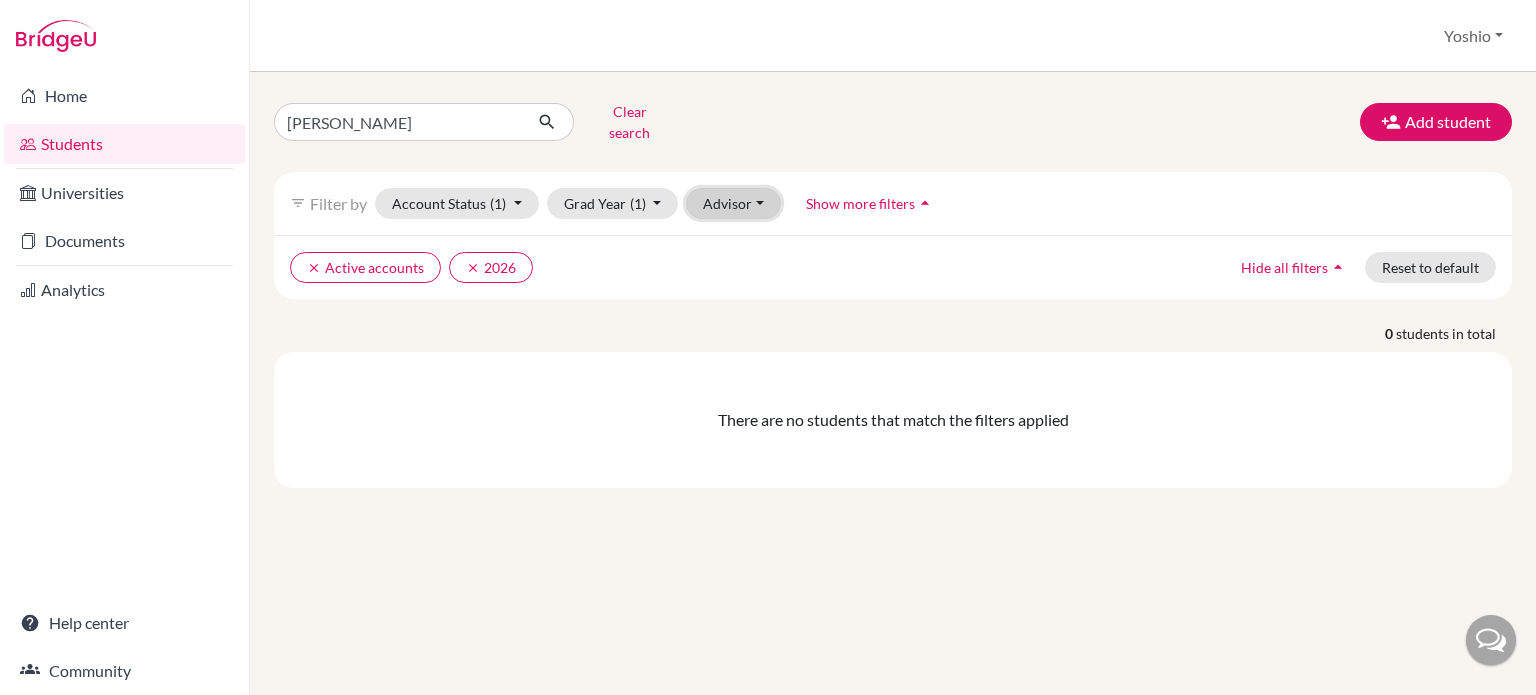 click on "Advisor" at bounding box center [733, 203] 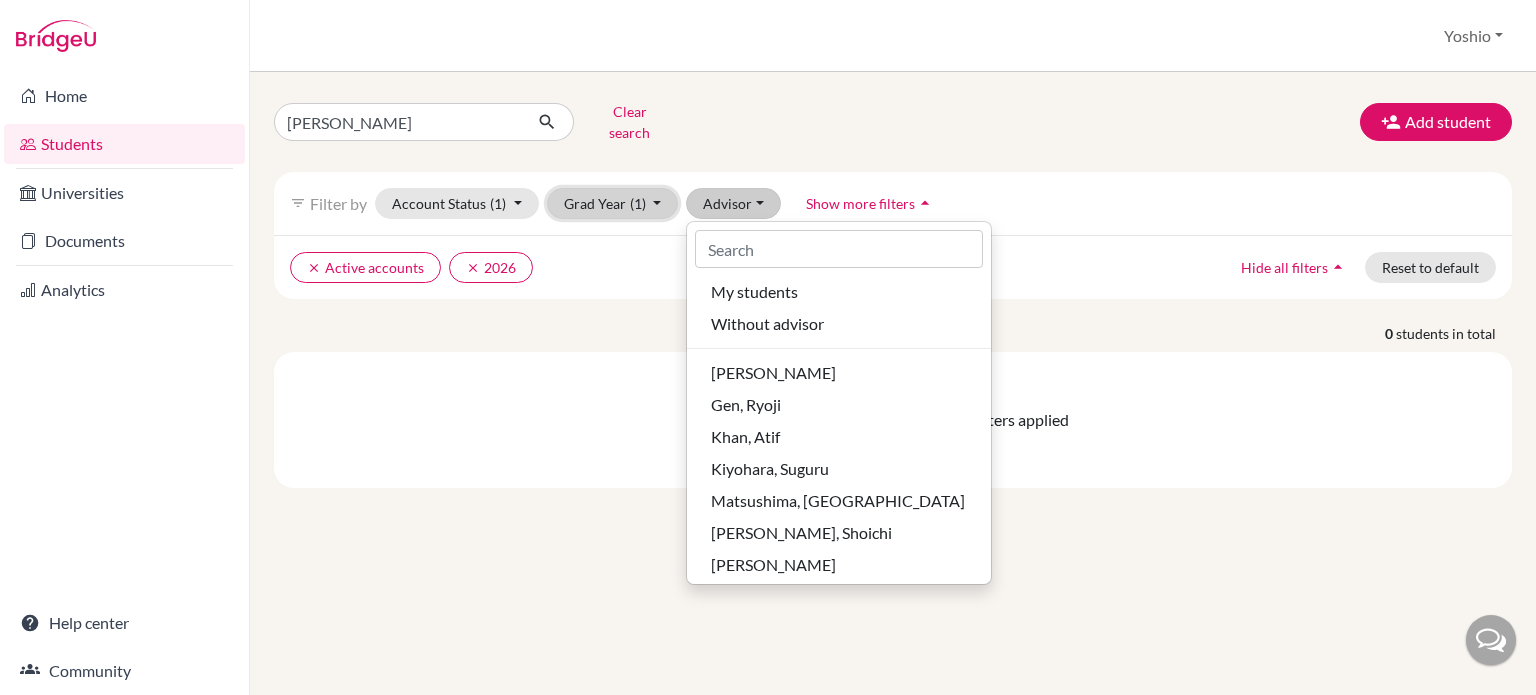 click on "Grad Year (1)" at bounding box center (613, 203) 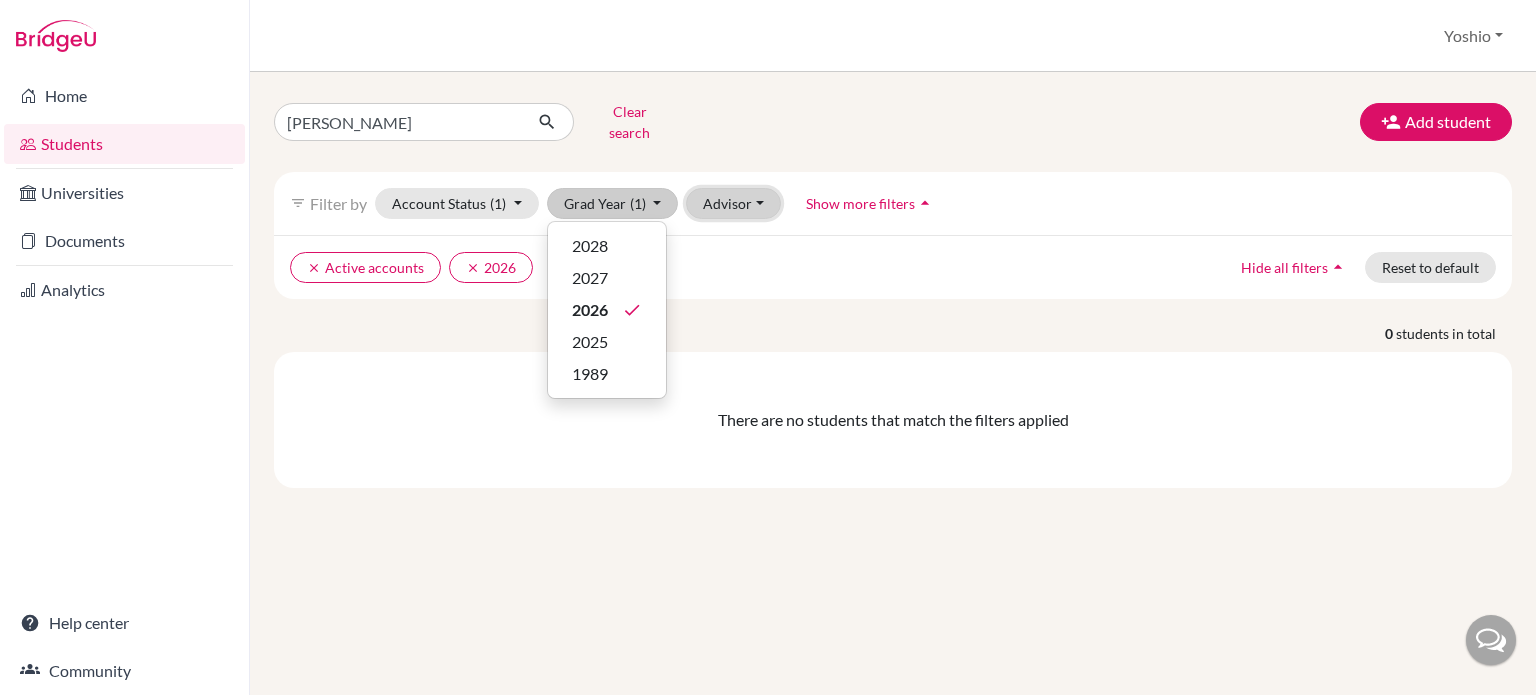 click on "Advisor" at bounding box center [733, 203] 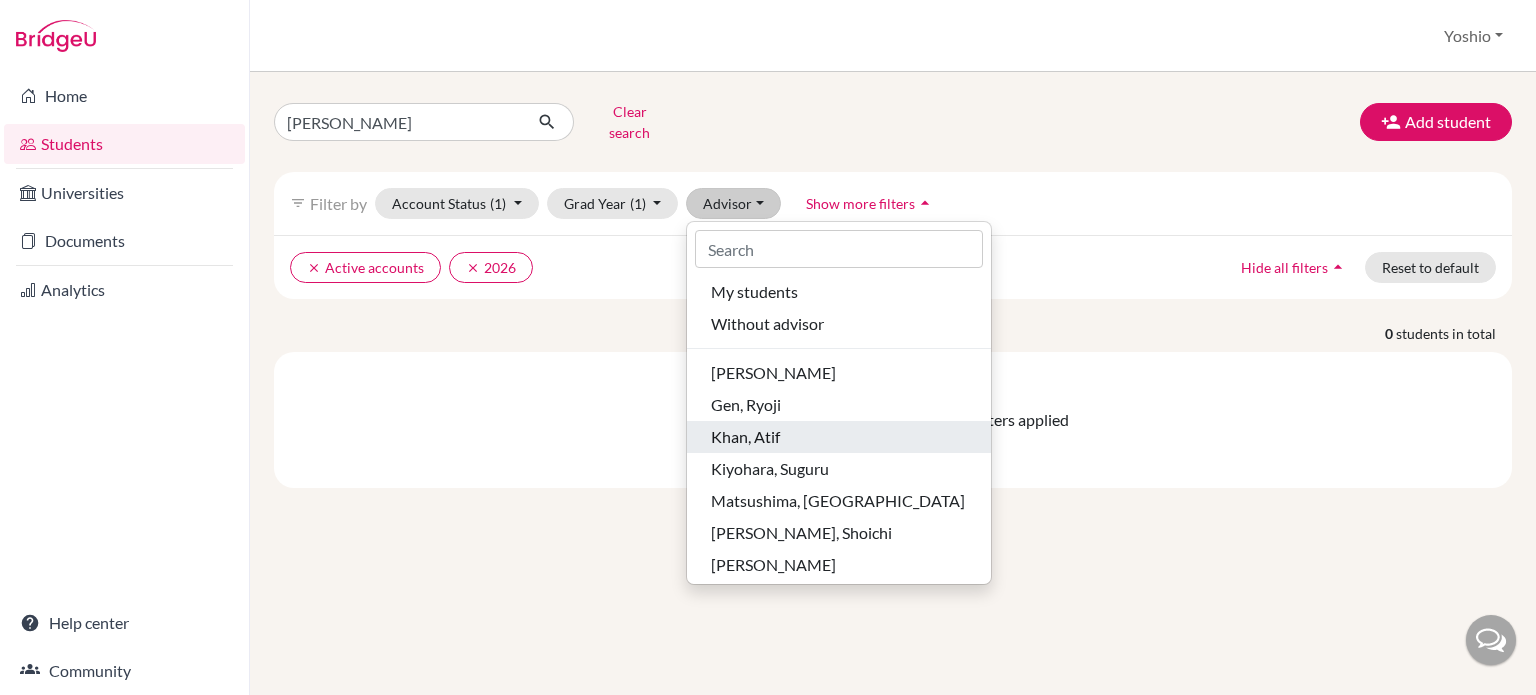 click on "Khan, Atif" at bounding box center [839, 437] 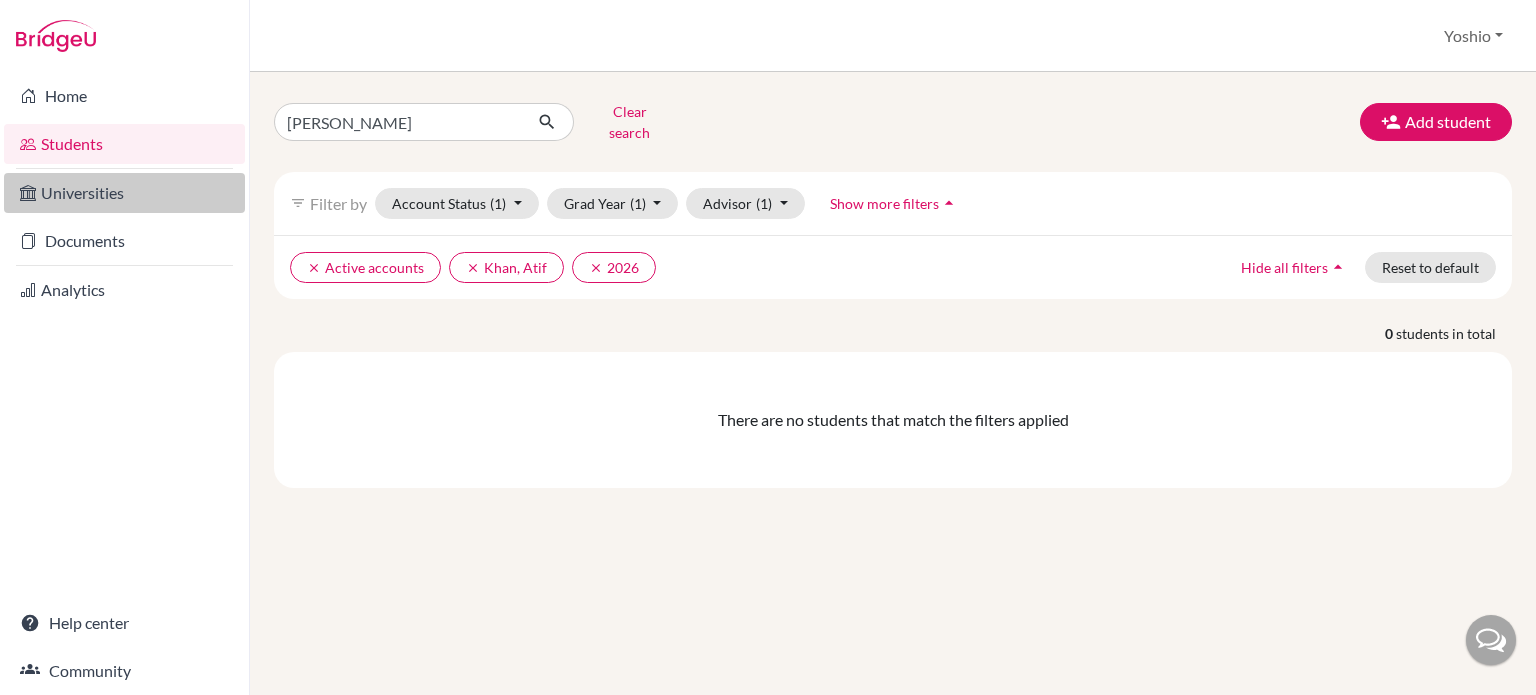 click on "Universities" at bounding box center (124, 193) 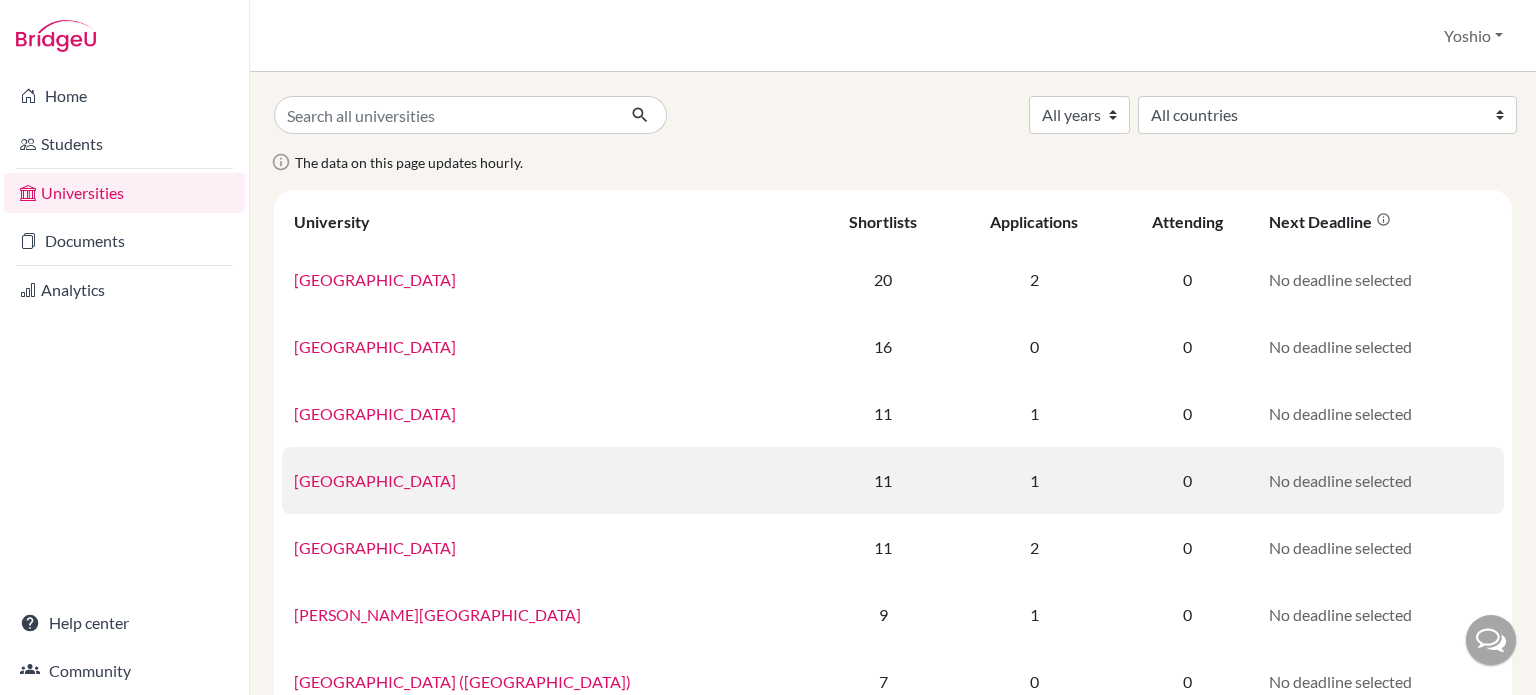 scroll, scrollTop: 0, scrollLeft: 0, axis: both 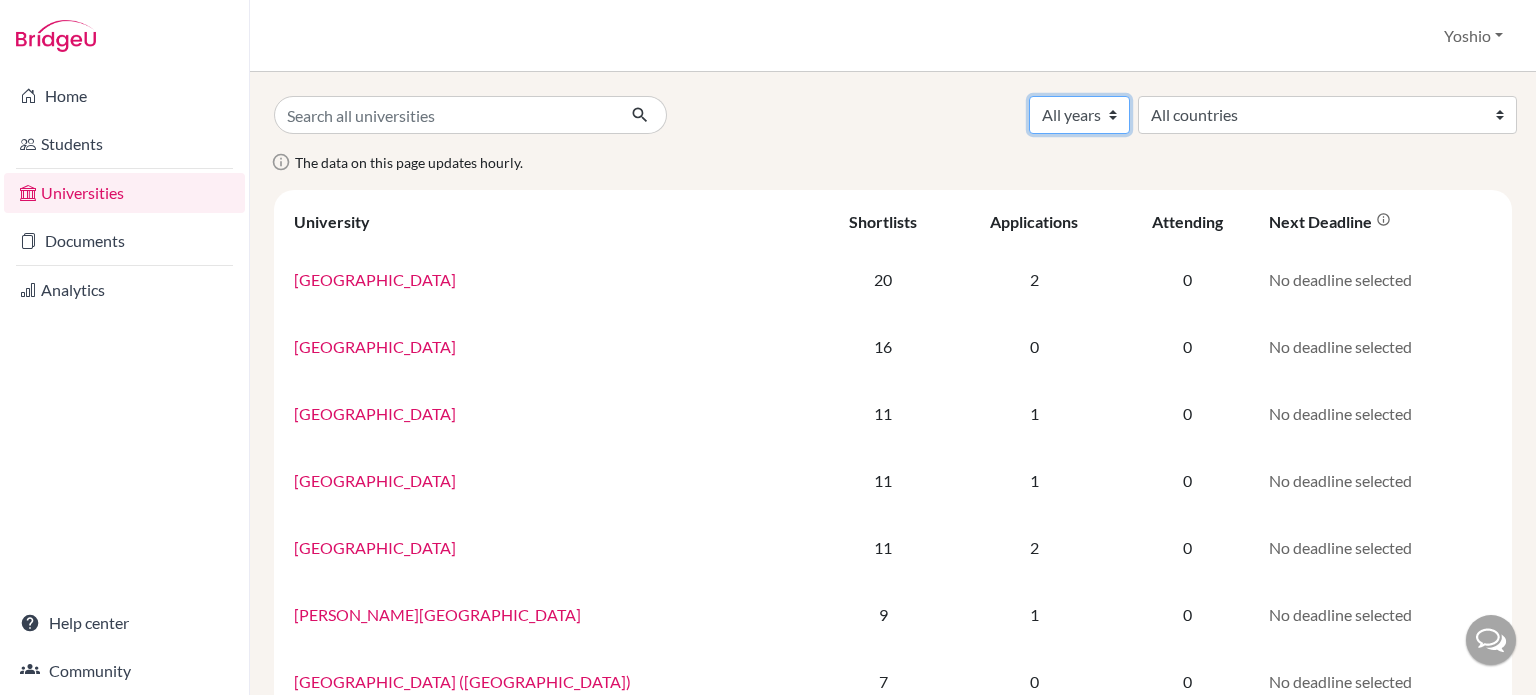 click on "All years 2028 2027 2026 2025 1989" at bounding box center (1079, 115) 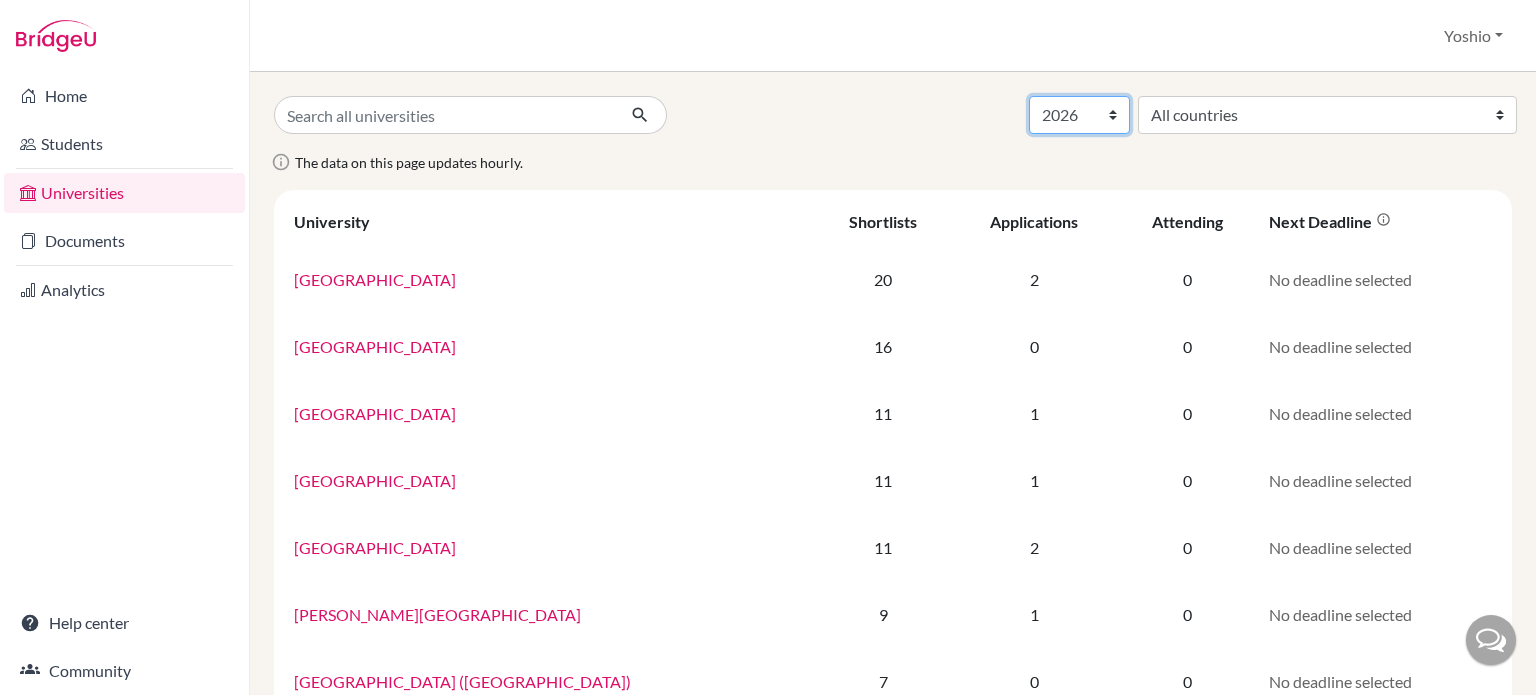 click on "All years 2028 2027 2026 2025 1989" at bounding box center [1079, 115] 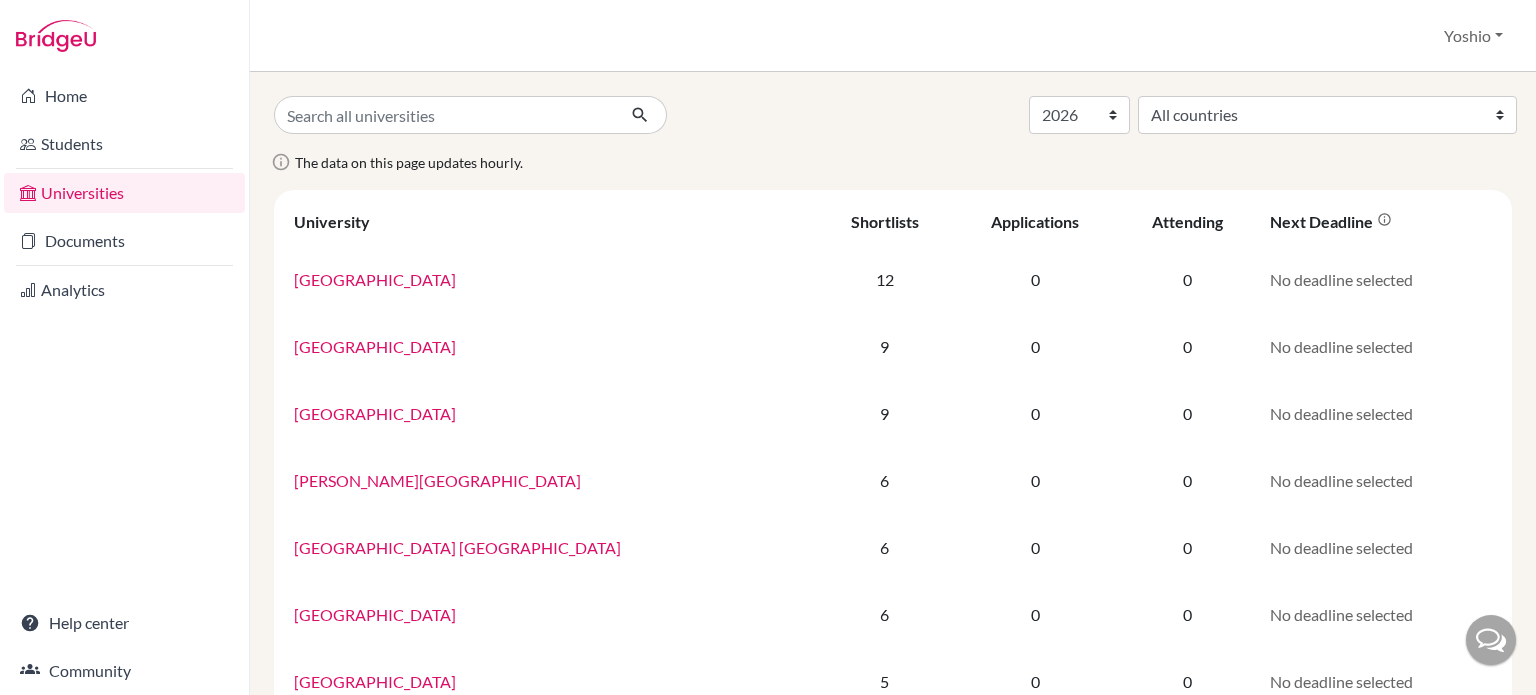 select on "2026" 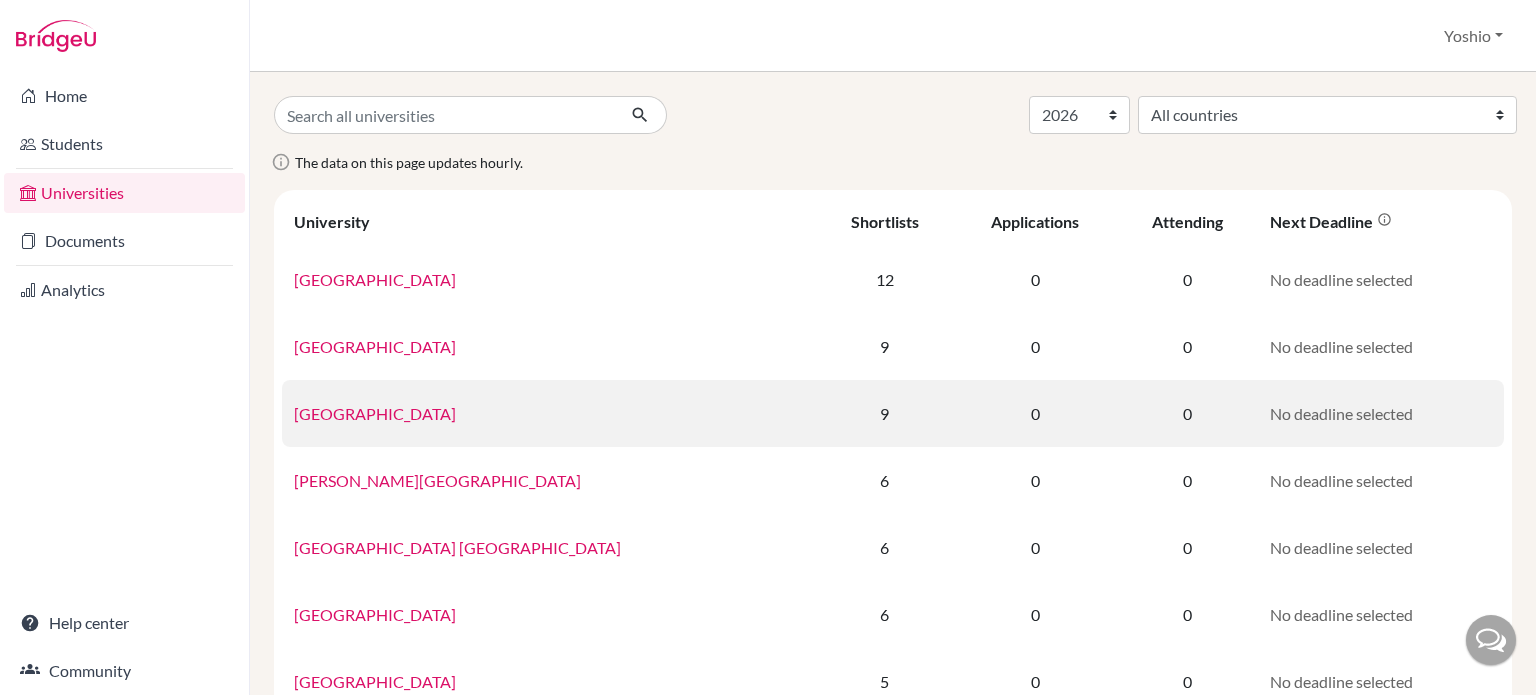 scroll, scrollTop: 0, scrollLeft: 0, axis: both 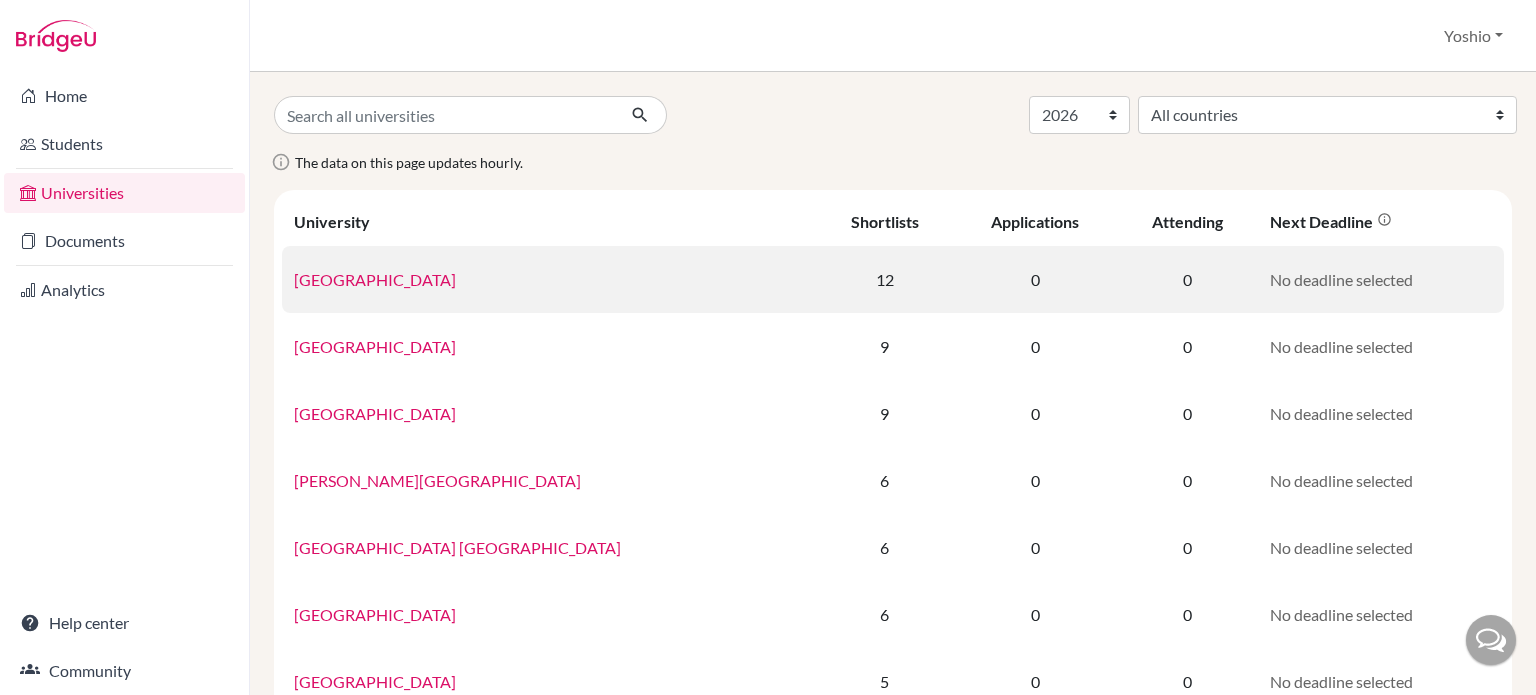 click on "University of Sydney" at bounding box center (549, 279) 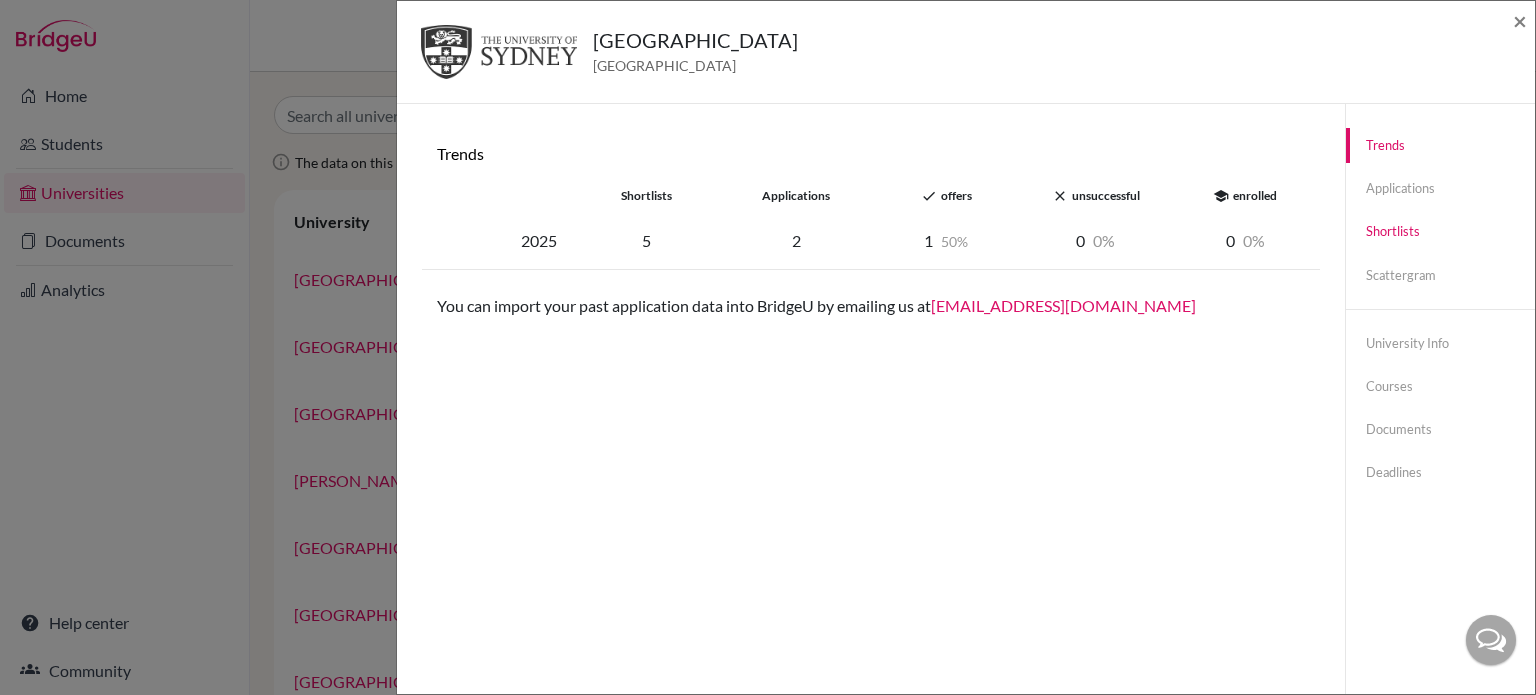 click on "Shortlists" at bounding box center [1440, 231] 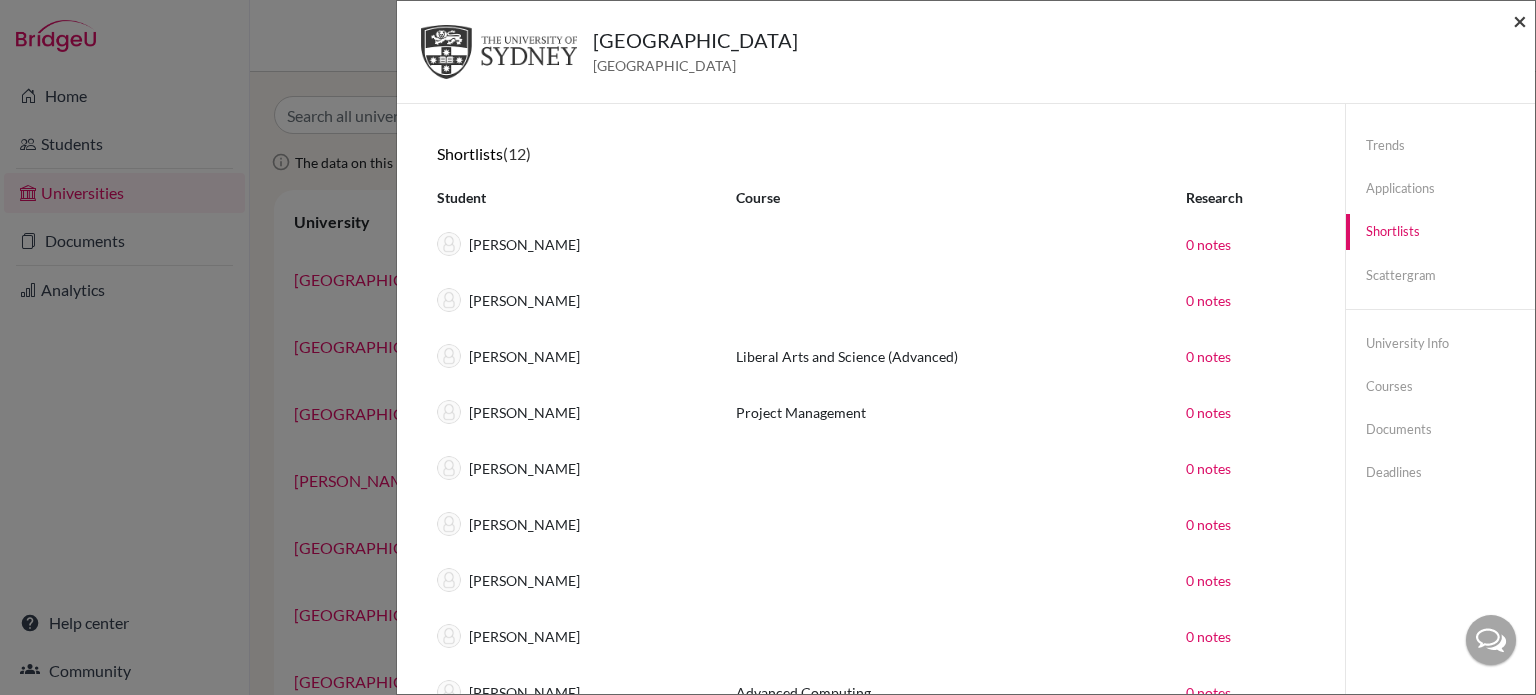 click on "×" at bounding box center (1520, 20) 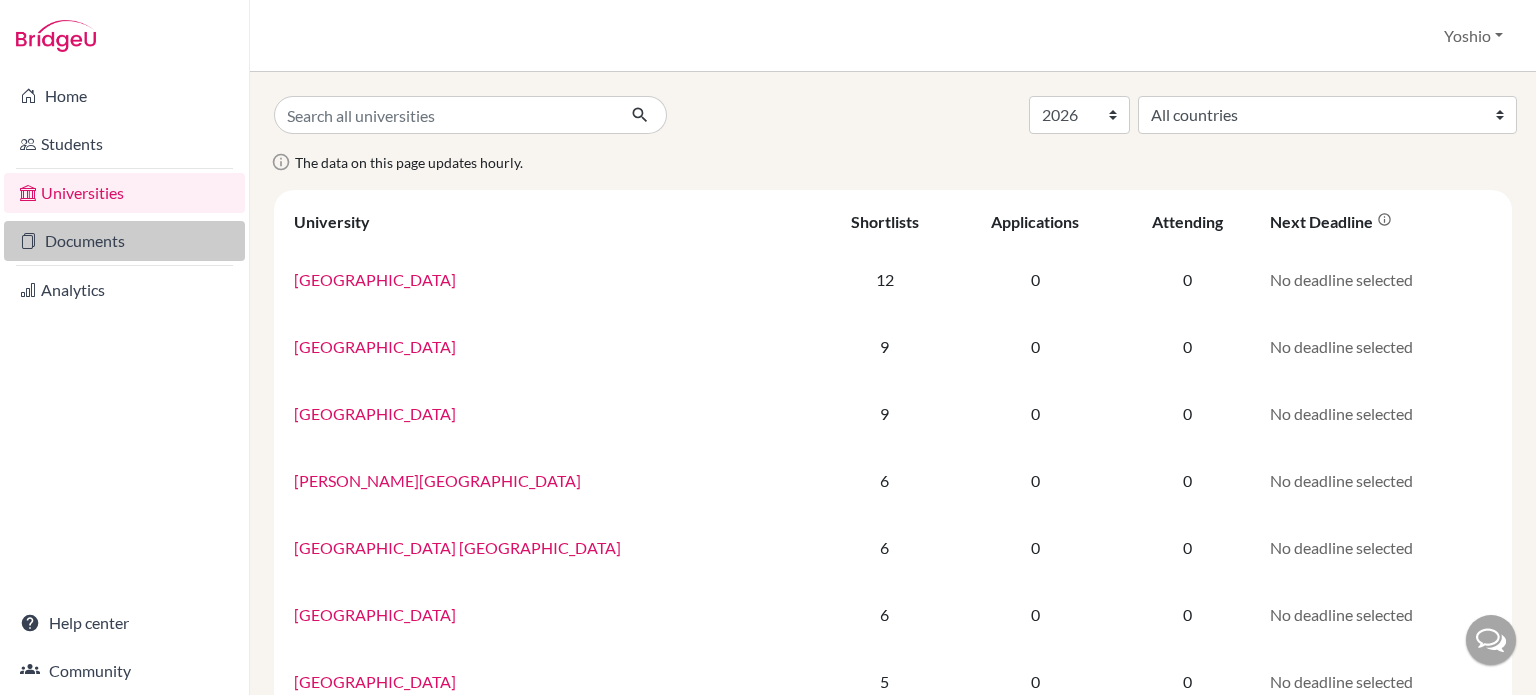 click on "Documents" at bounding box center [124, 241] 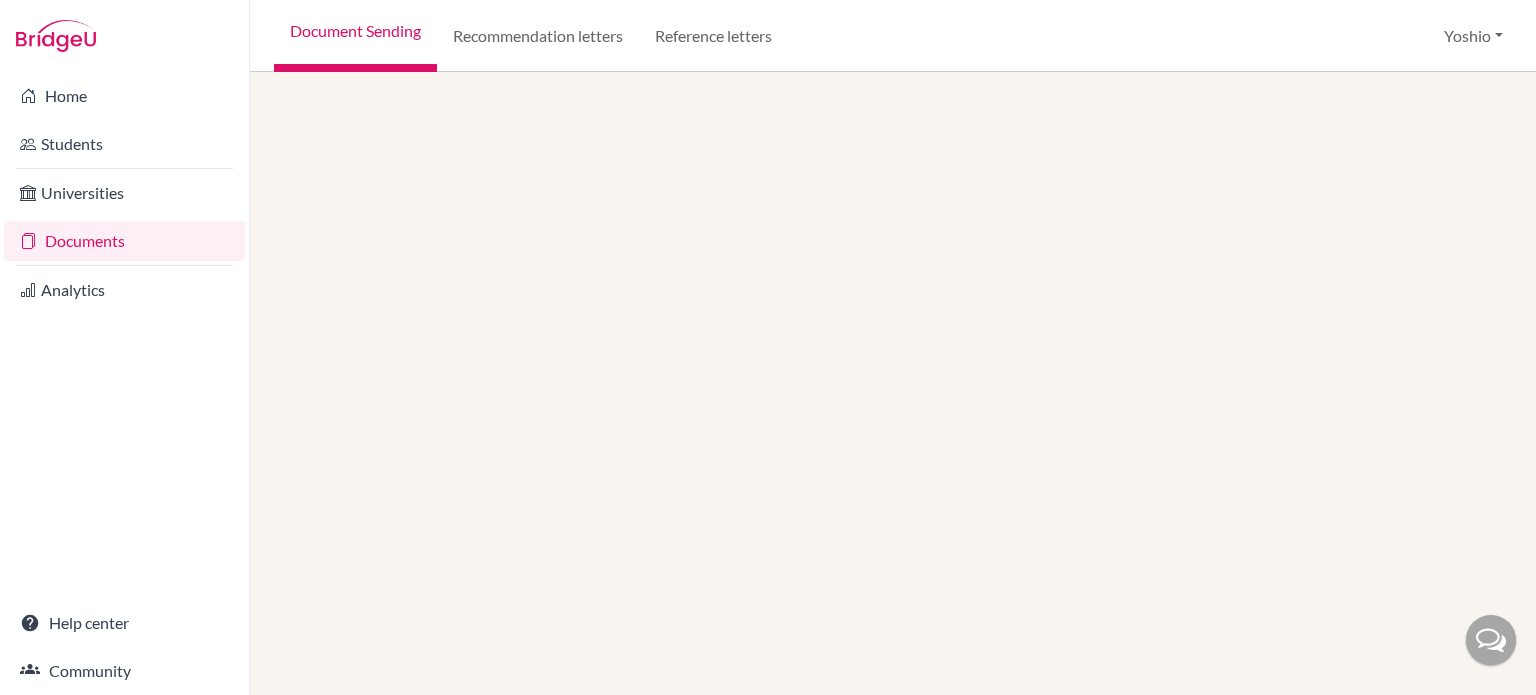 scroll, scrollTop: 0, scrollLeft: 0, axis: both 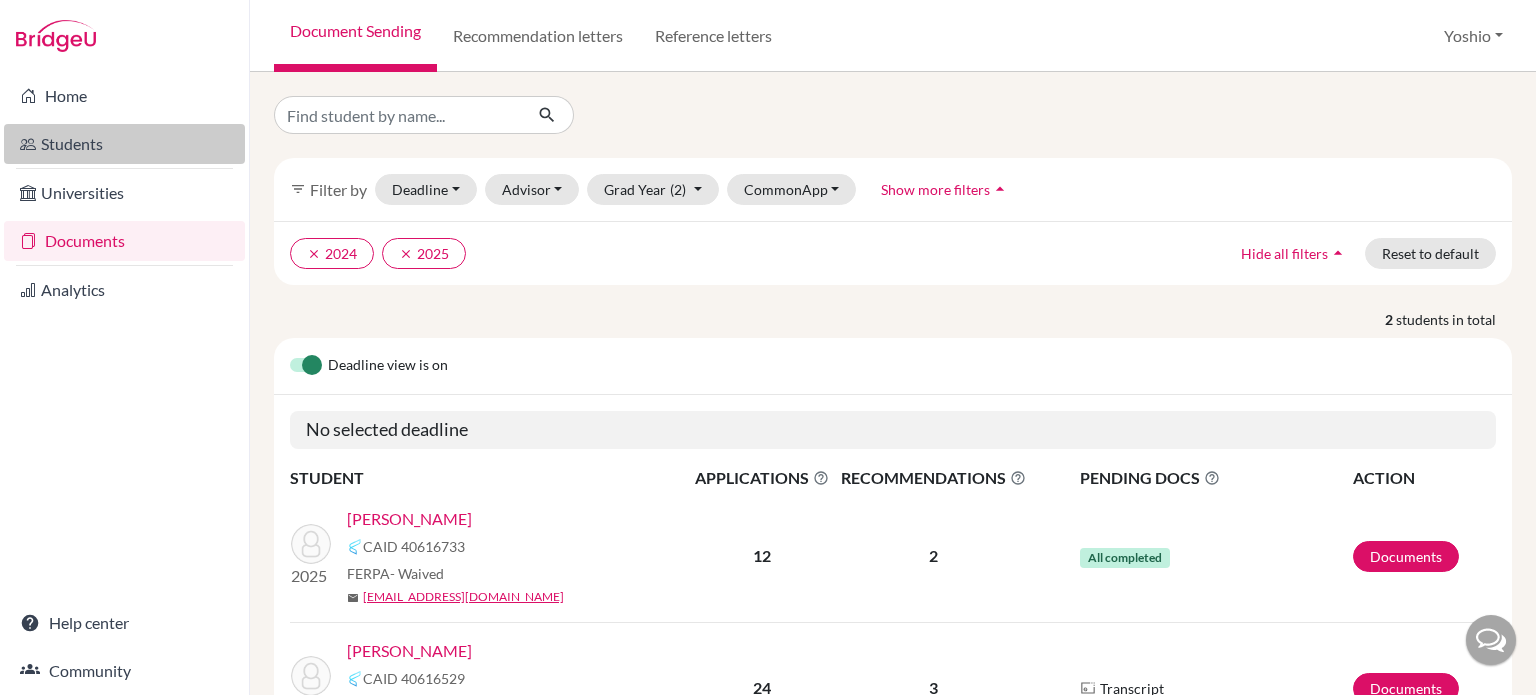 click on "Students" at bounding box center (124, 144) 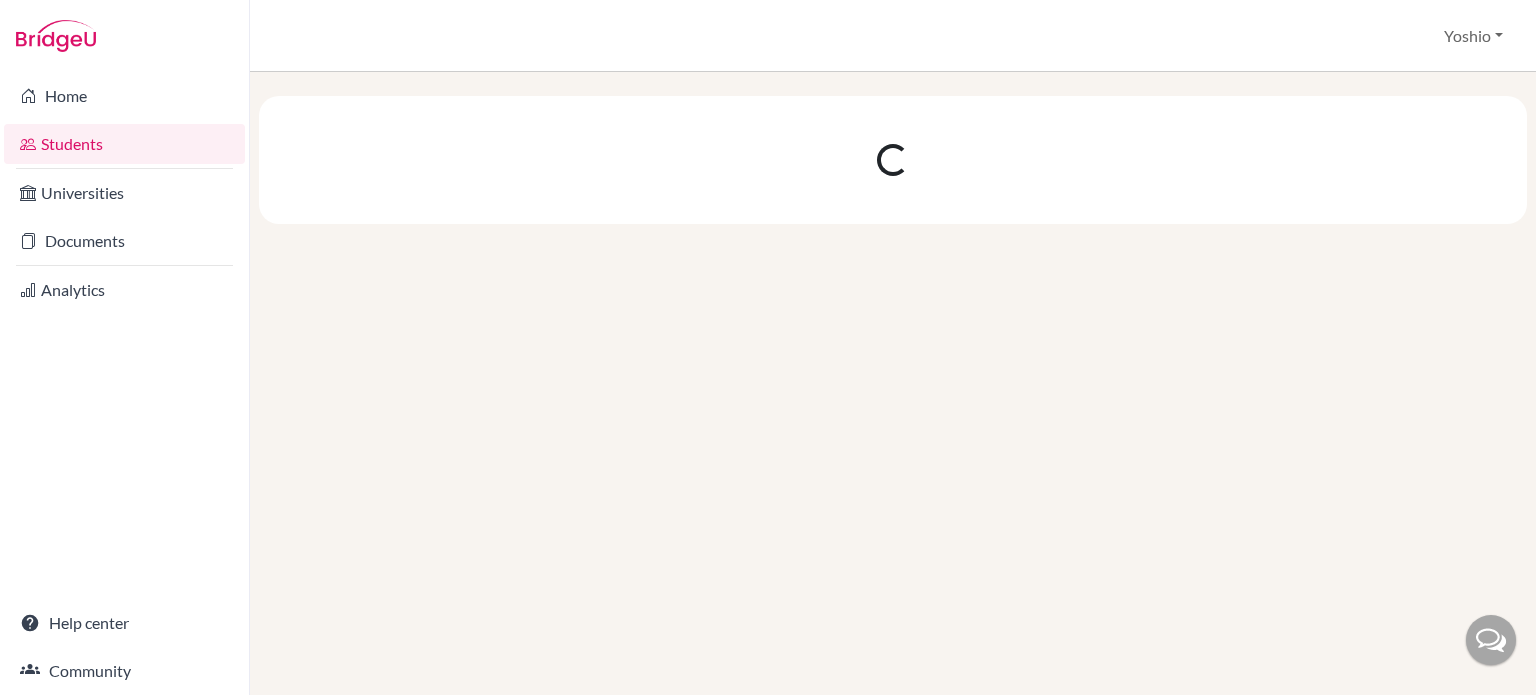 scroll, scrollTop: 0, scrollLeft: 0, axis: both 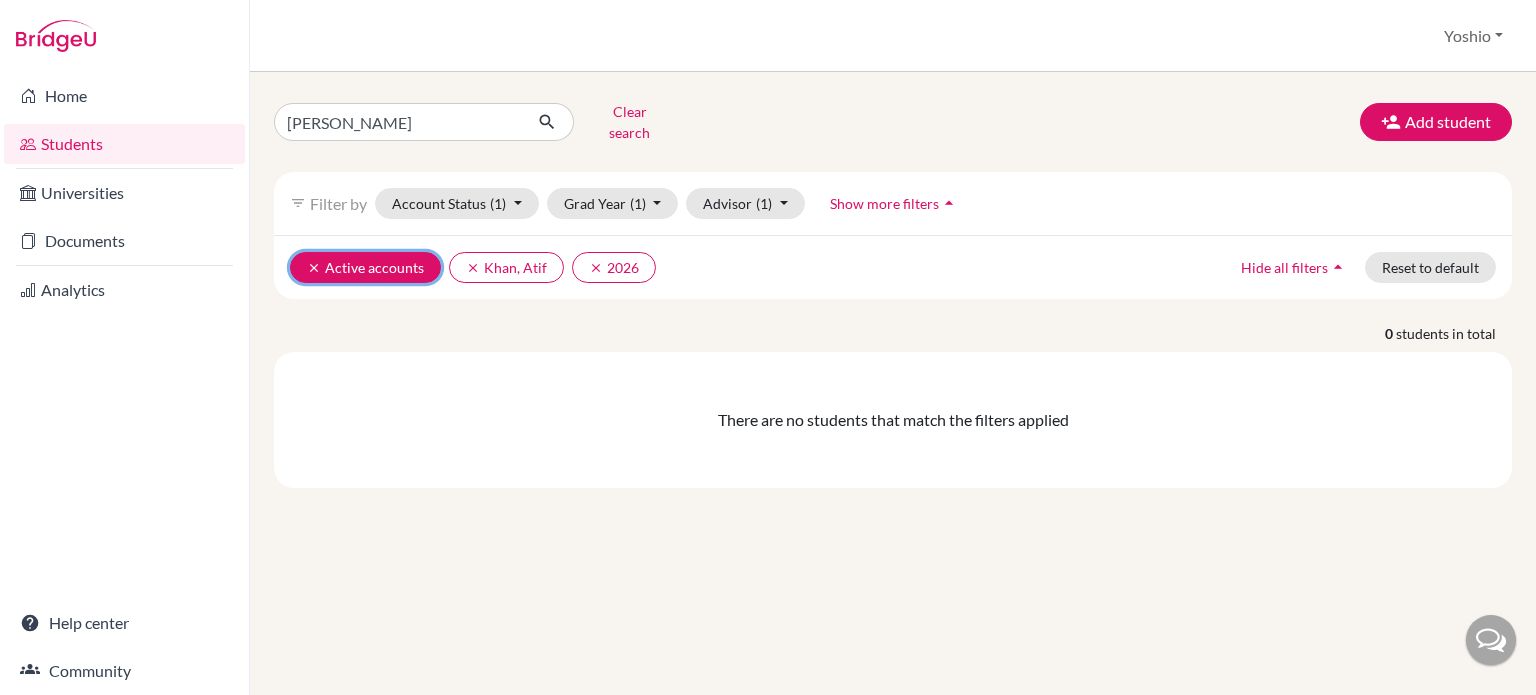 click on "clear" at bounding box center (314, 268) 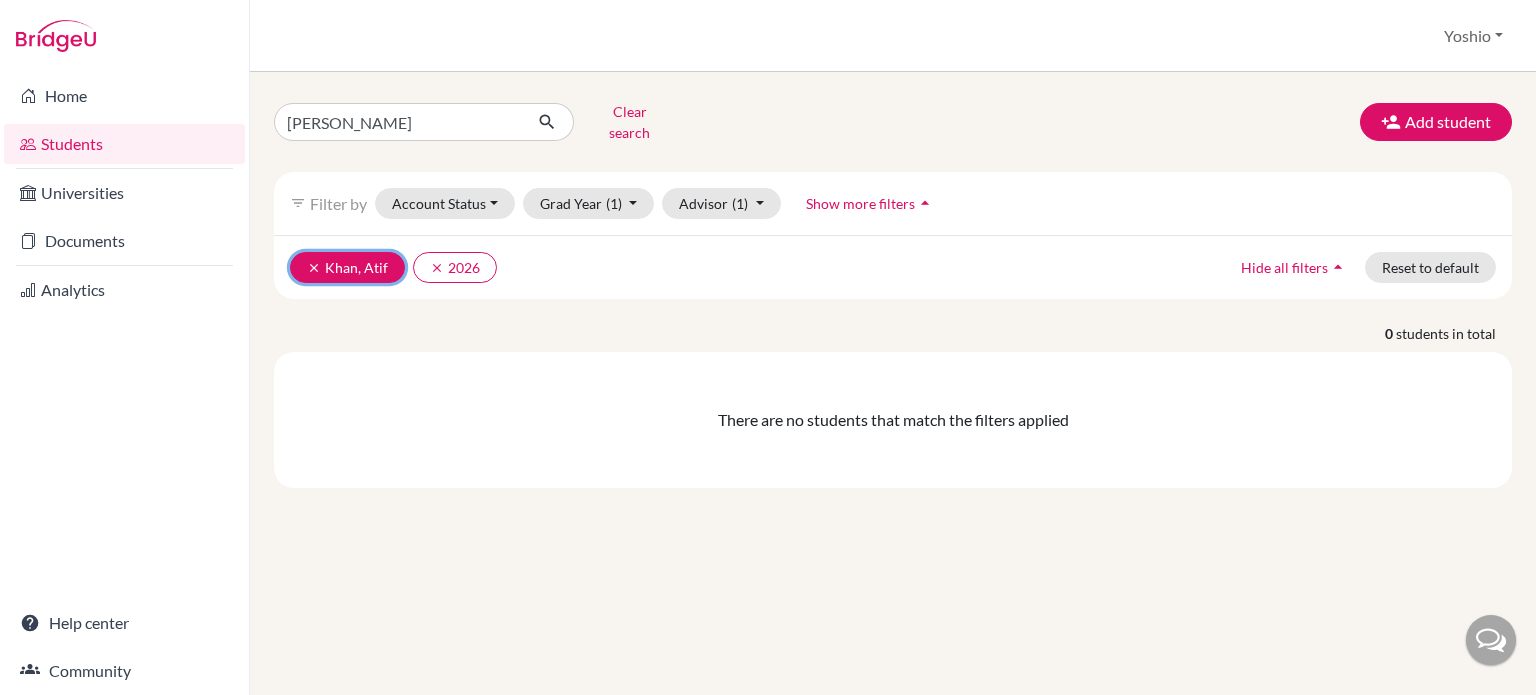 click on "clear [PERSON_NAME], Atif" at bounding box center [347, 267] 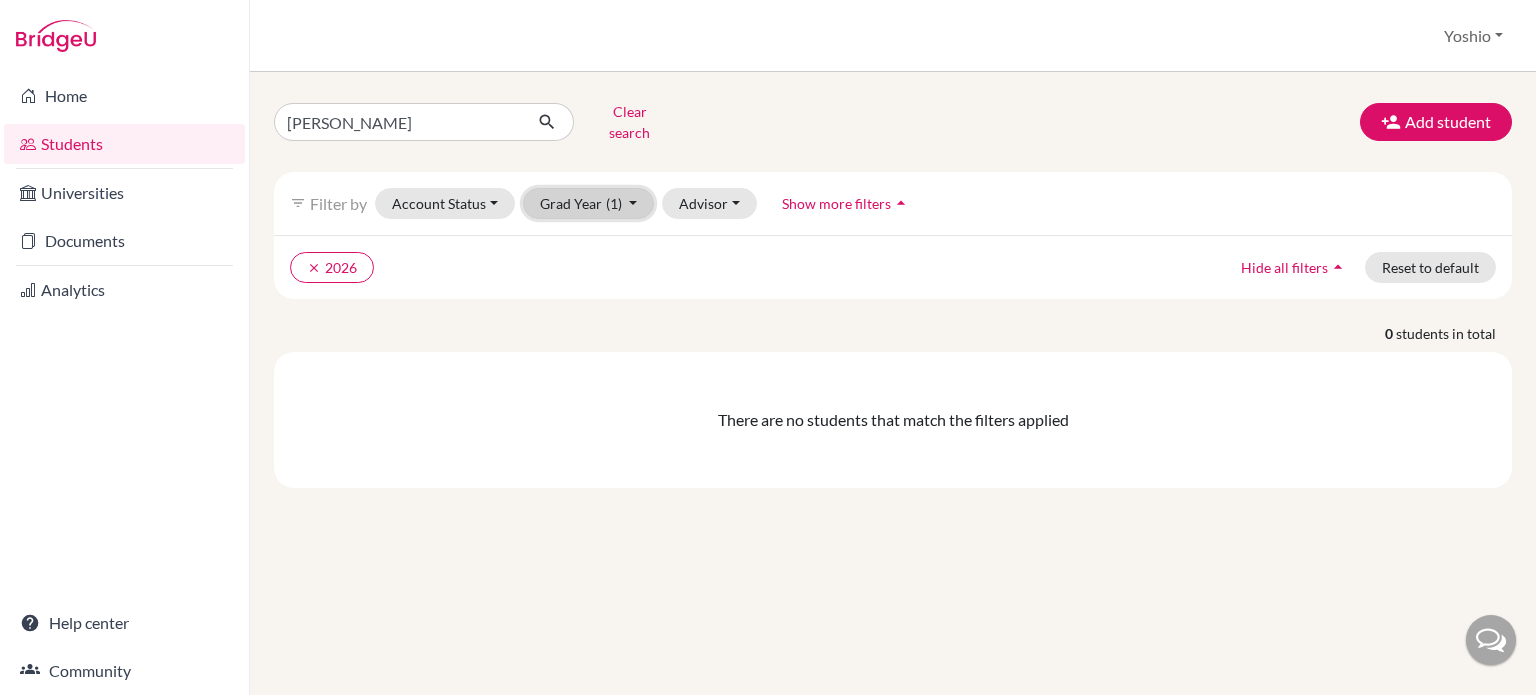 click on "Grad Year (1)" at bounding box center (589, 203) 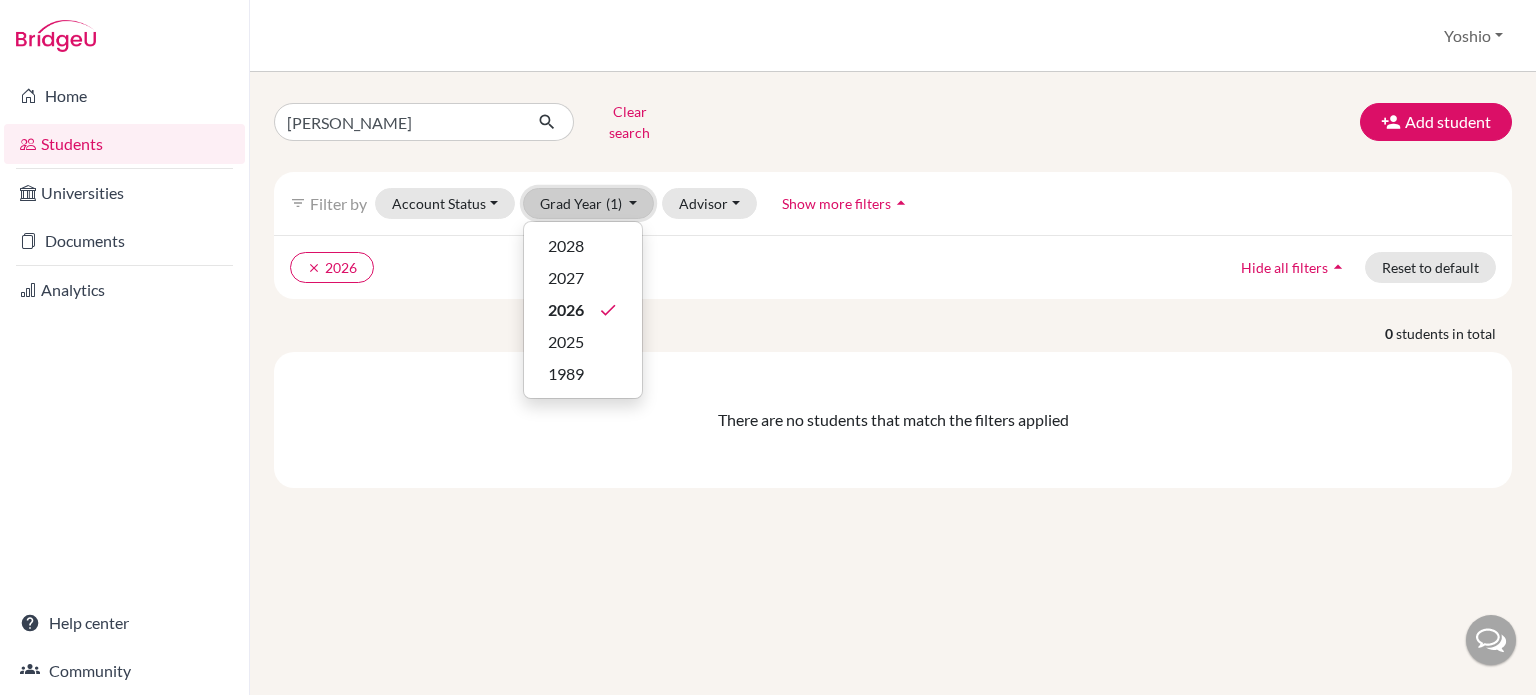 click on "Grad Year (1)" at bounding box center (589, 203) 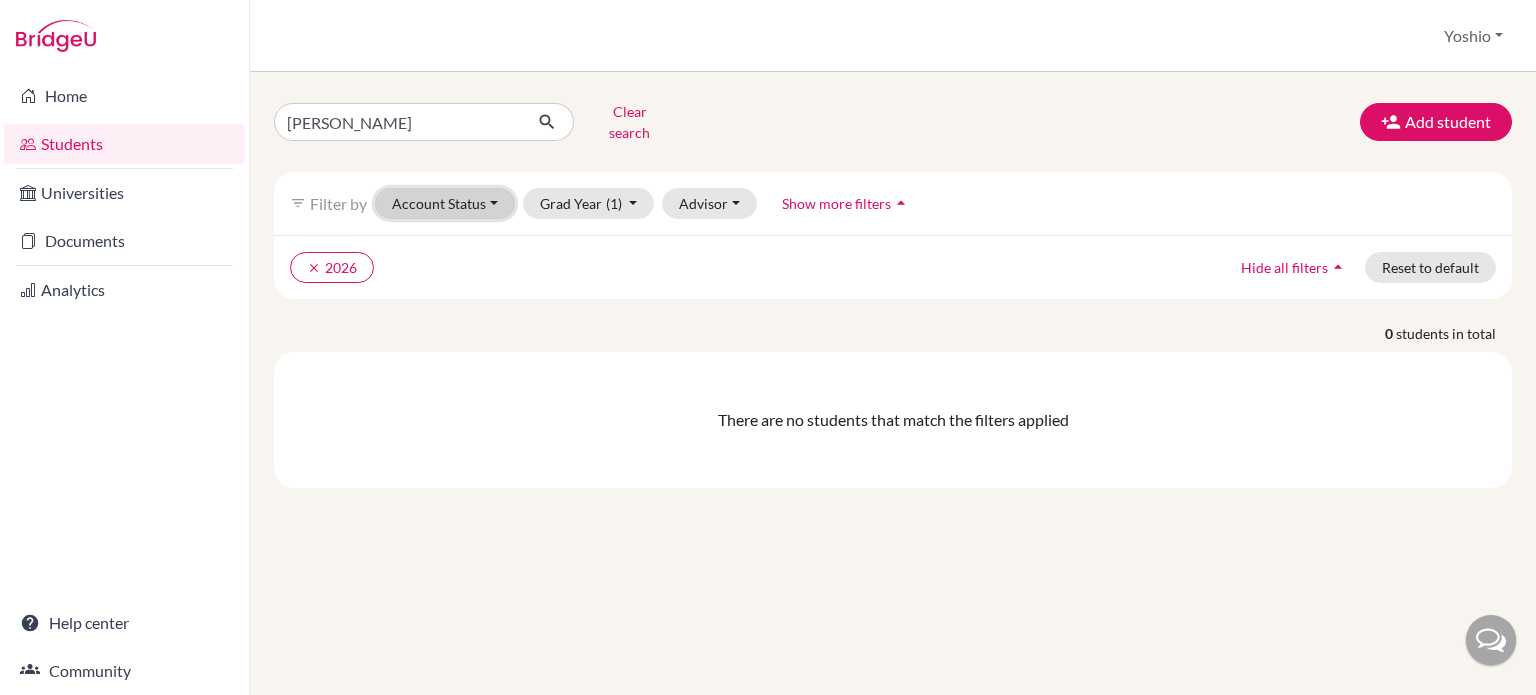 click on "Account Status" at bounding box center [445, 203] 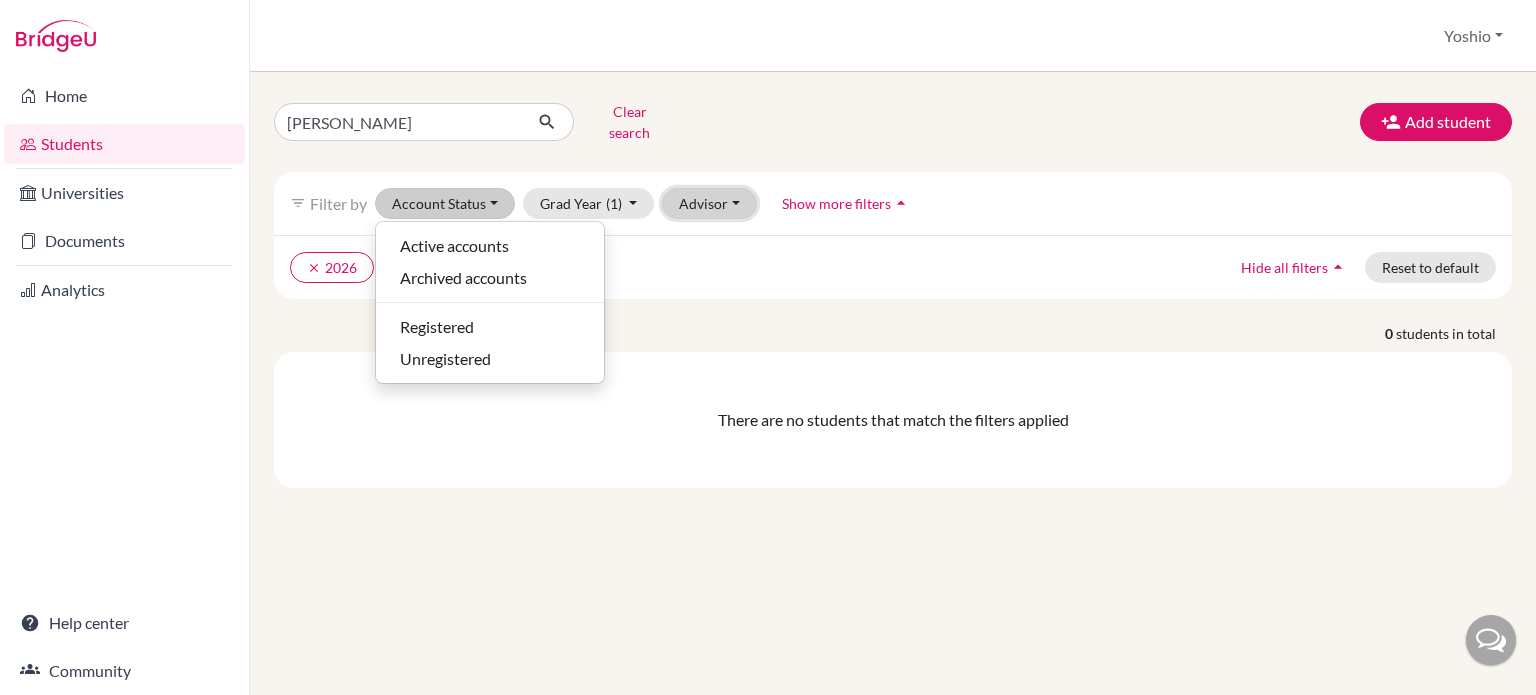 click on "Advisor" at bounding box center [709, 203] 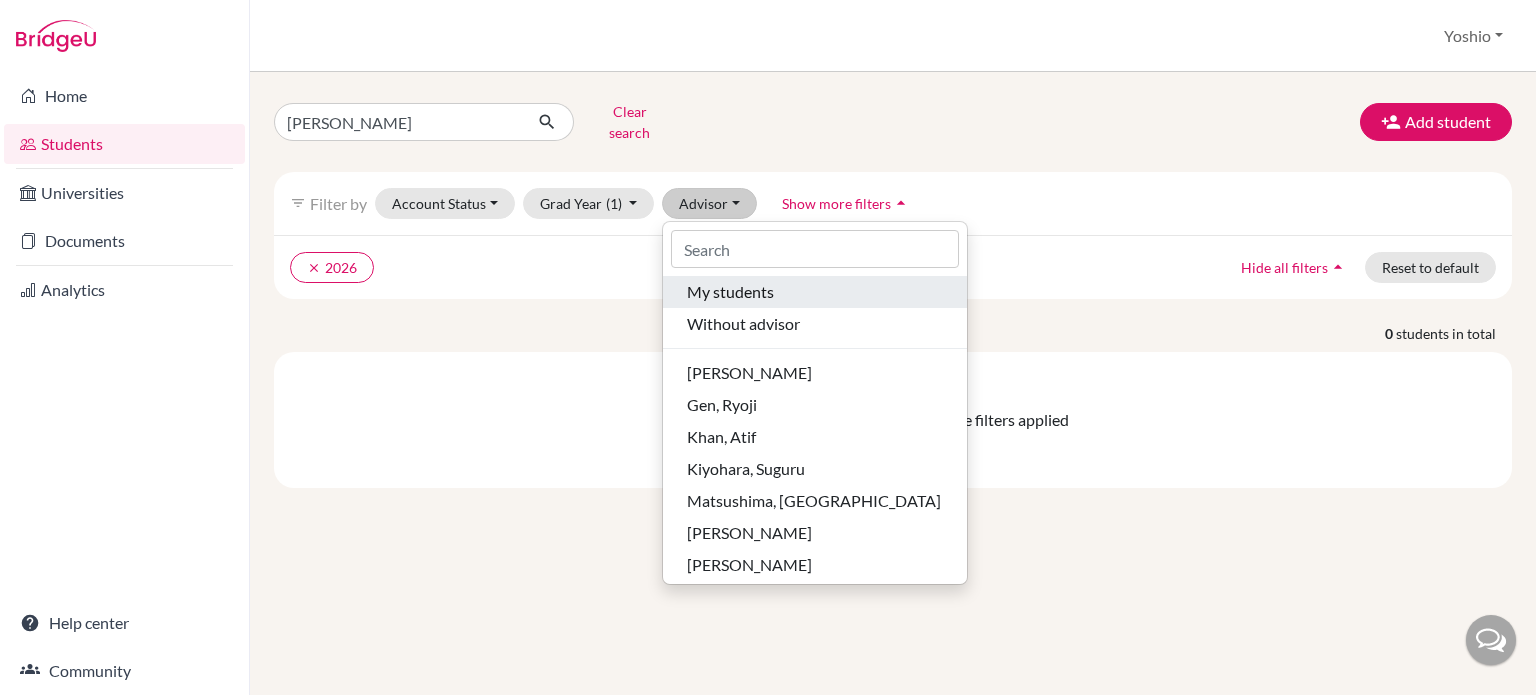 click on "My students" at bounding box center [815, 292] 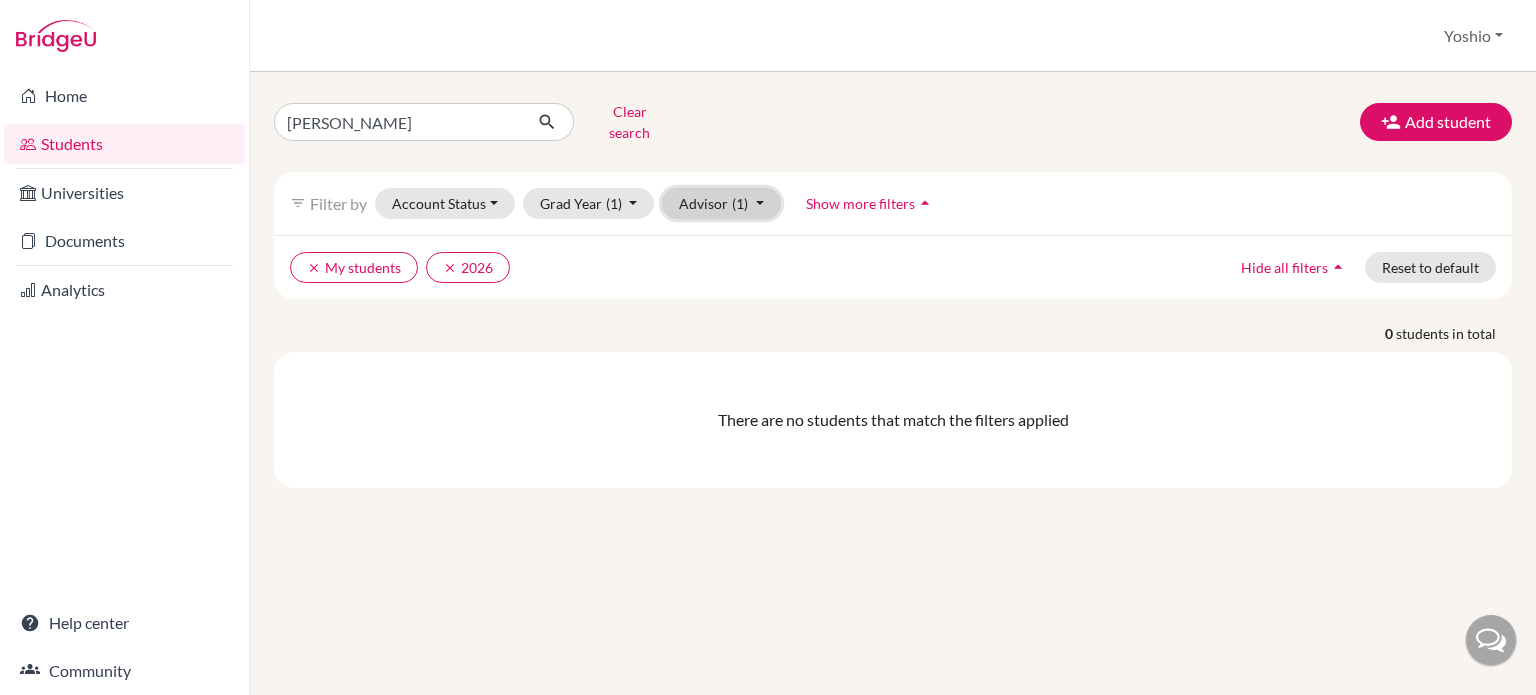 click on "Advisor (1)" at bounding box center [721, 203] 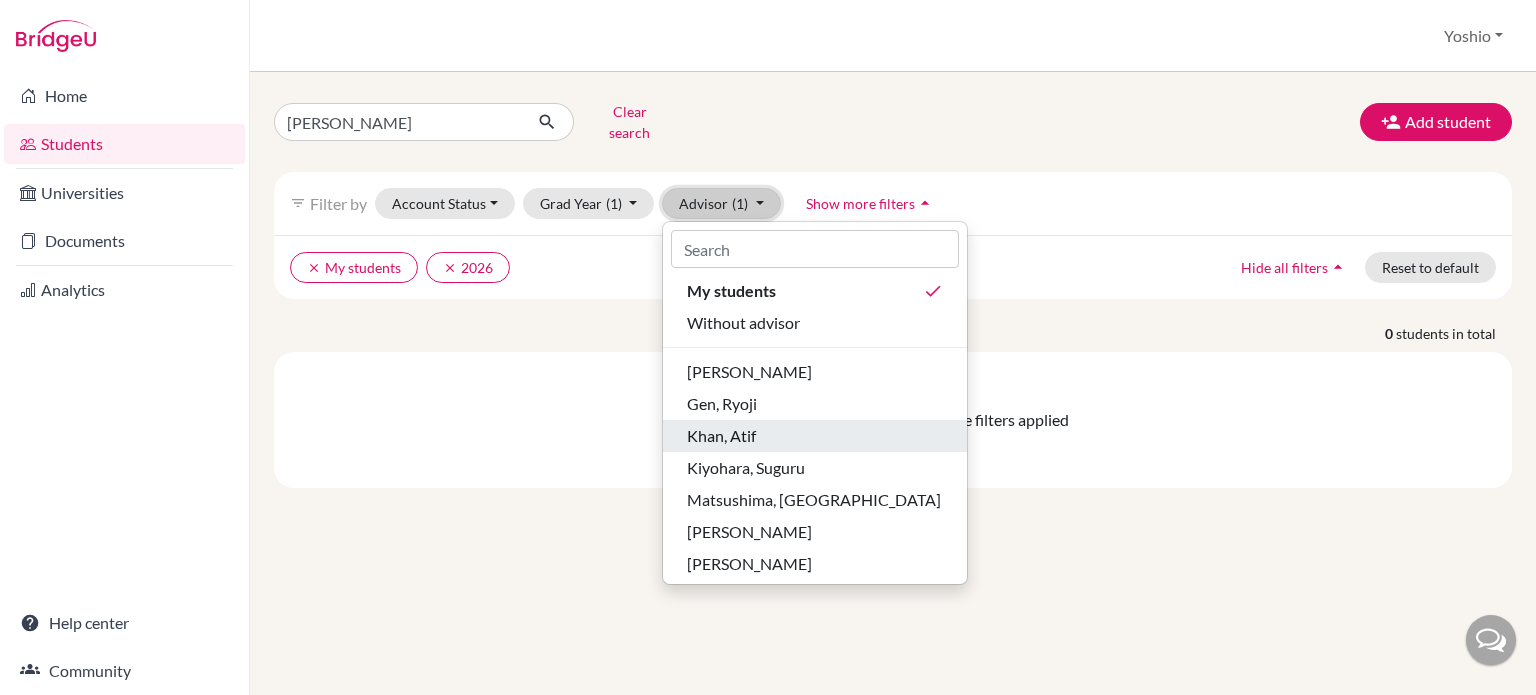 scroll, scrollTop: 0, scrollLeft: 0, axis: both 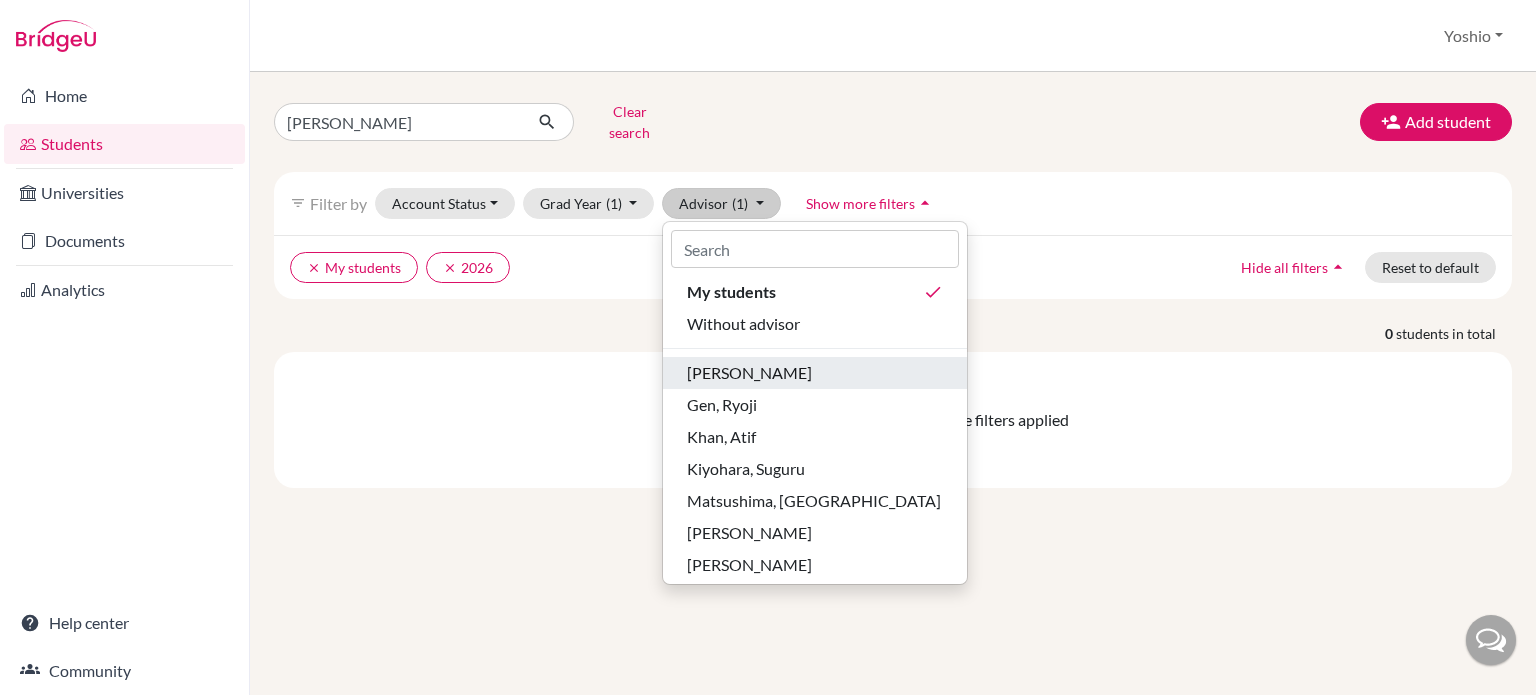 click on "[PERSON_NAME]" at bounding box center (815, 373) 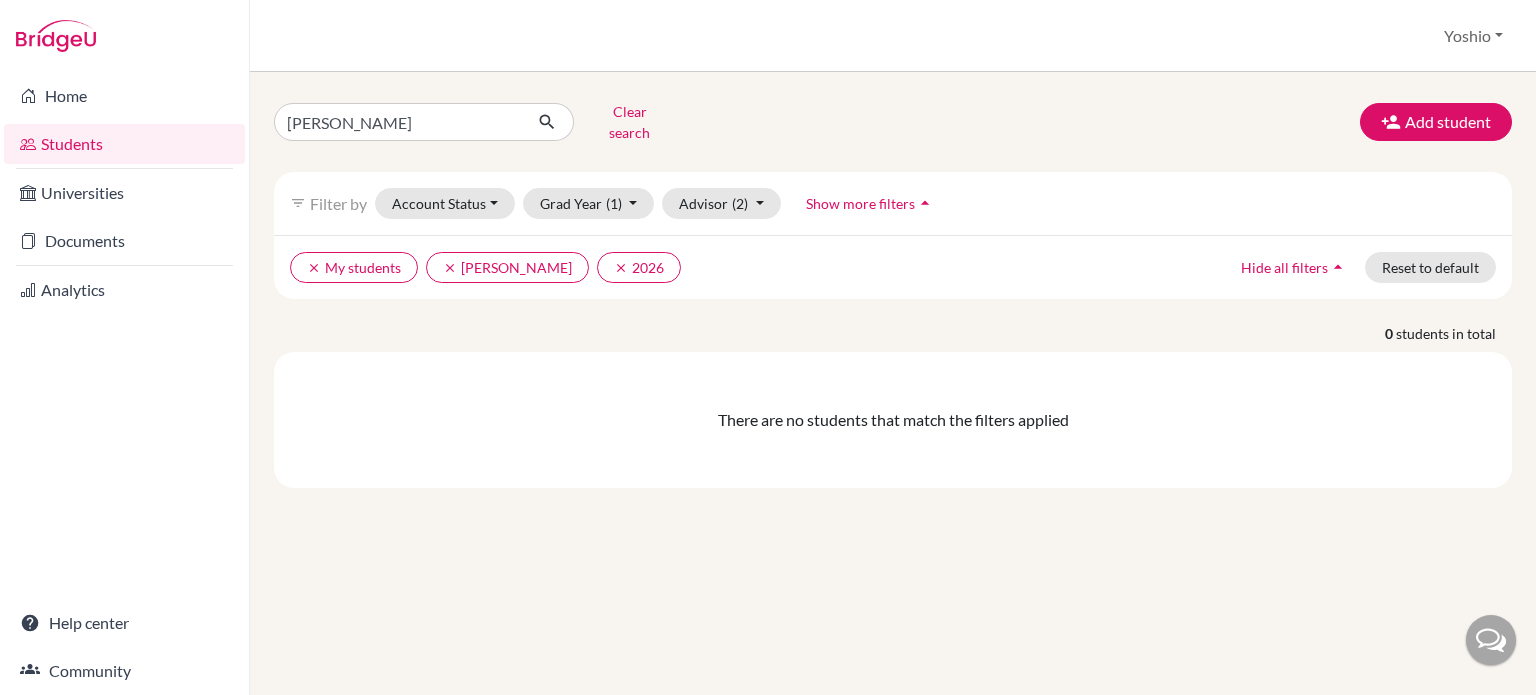 click on "Show more filters" at bounding box center [860, 203] 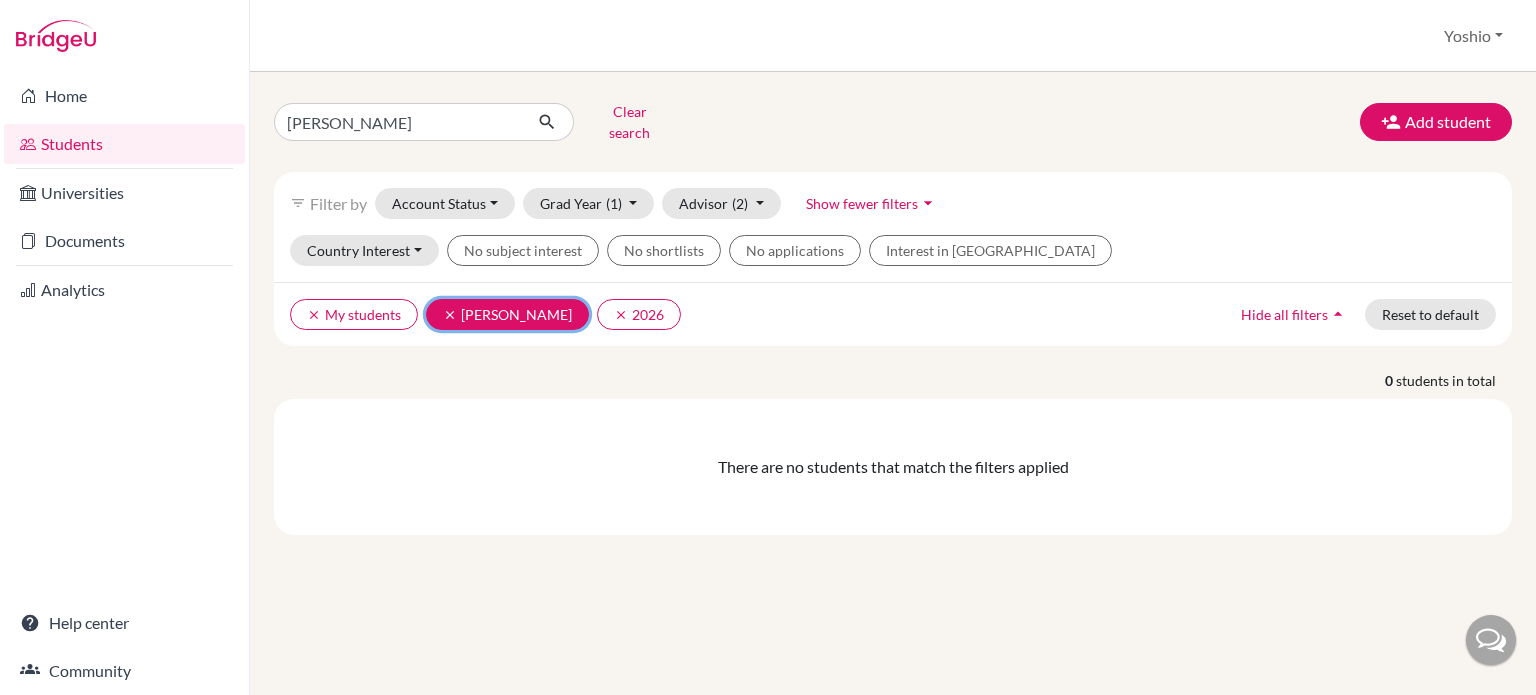 click on "clear" at bounding box center [450, 315] 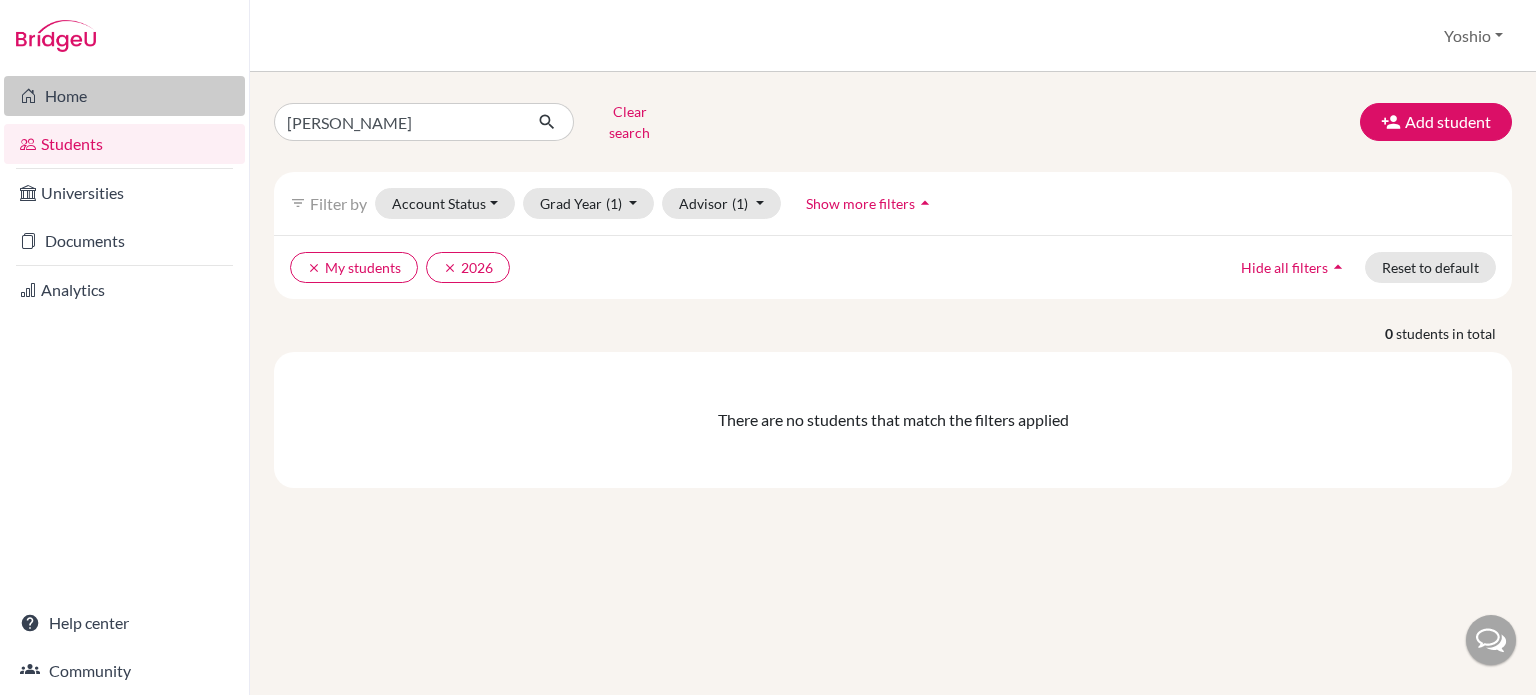click on "Home" at bounding box center (124, 96) 